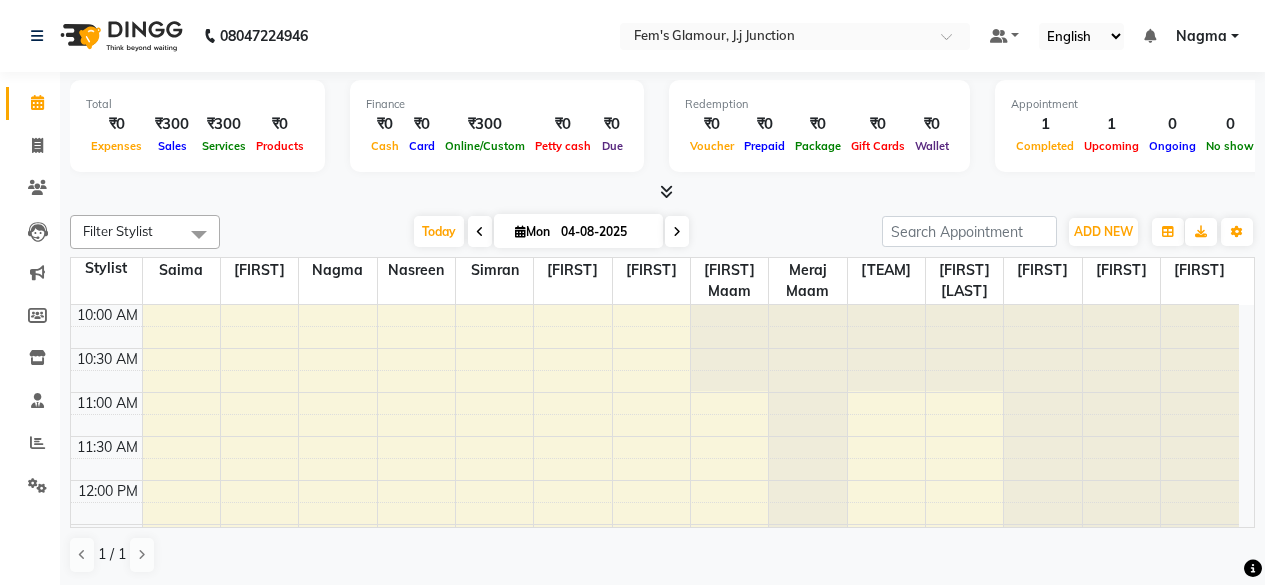 scroll, scrollTop: 0, scrollLeft: 0, axis: both 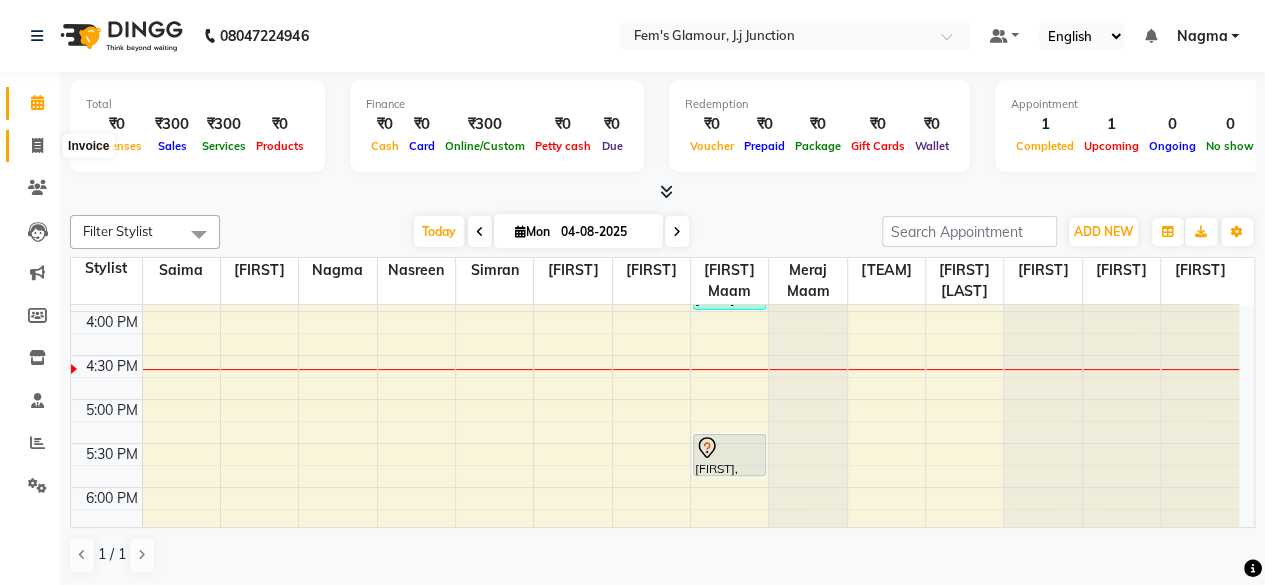 click 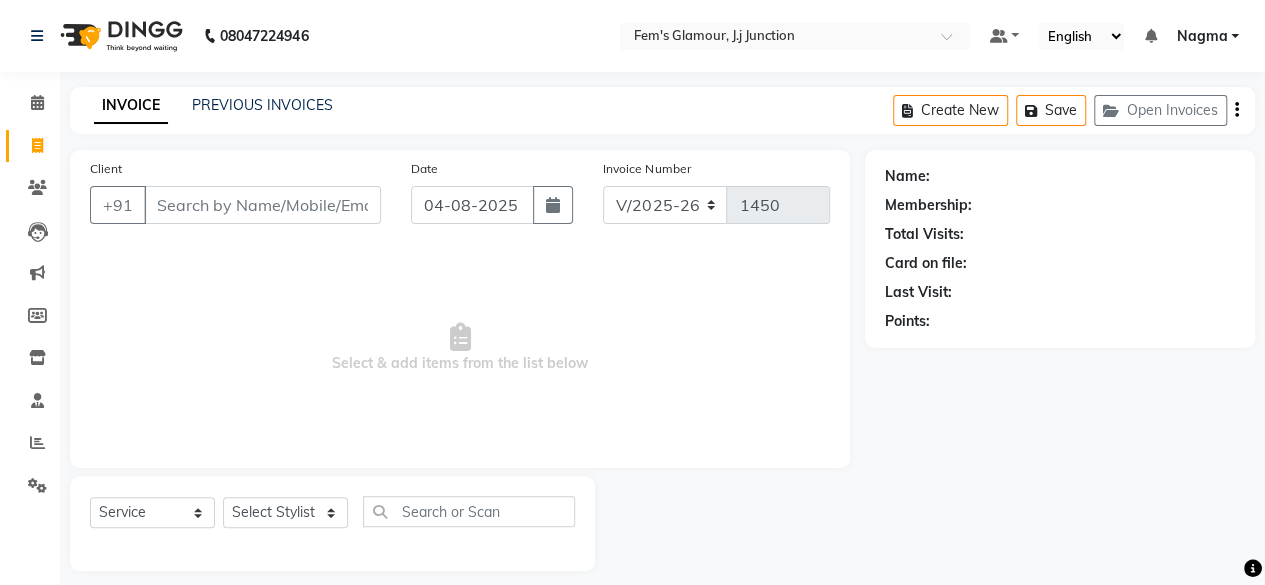 click on "Select  Service  Product  Membership  Package Voucher Prepaid Gift Card  Select Stylist [FIRST] [FIRST] [FIRST] [FIRST] [FIRST] [FIRST] [FIRST] [FIRST] [FIRST] [FIRST] [FIRST] [FIRST]" 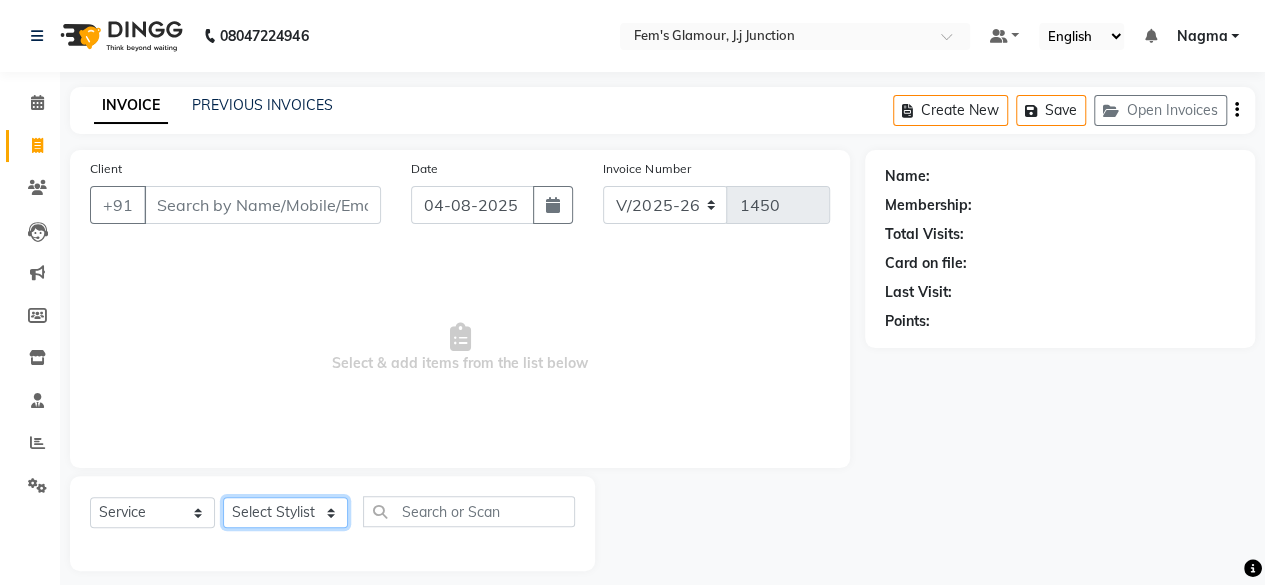 click on "Select Stylist [FIRST] [FIRST] [FIRST] [FIRST] [FIRST] [FIRST] [FIRST] [FIRST] [FIRST] [FIRST] [FIRST] [FIRST]" 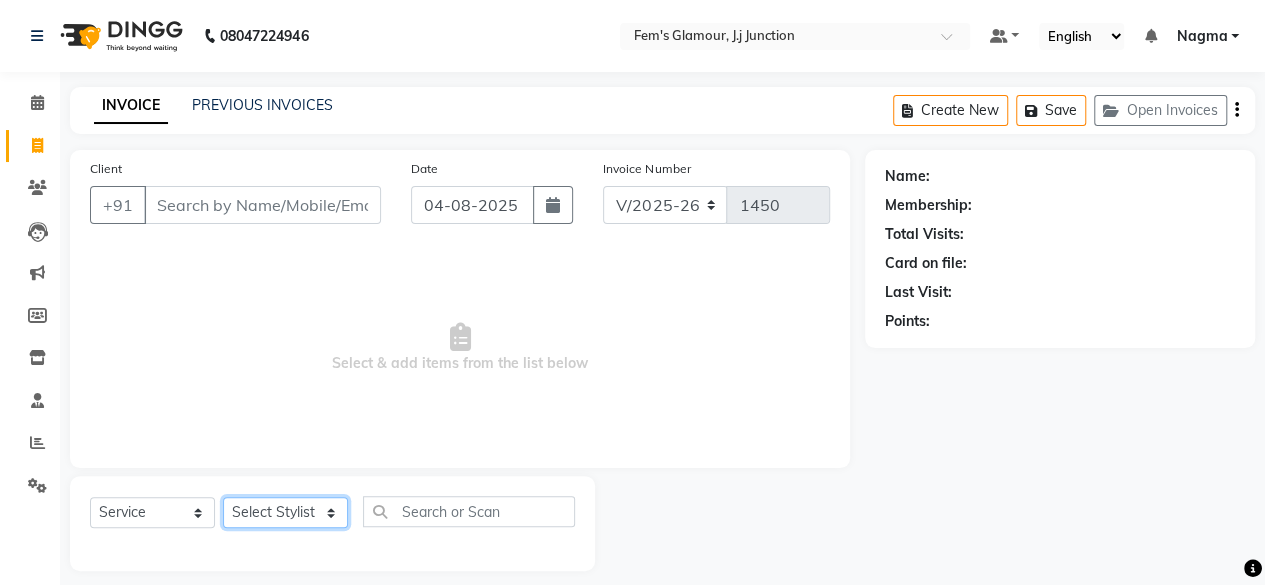 select on "21531" 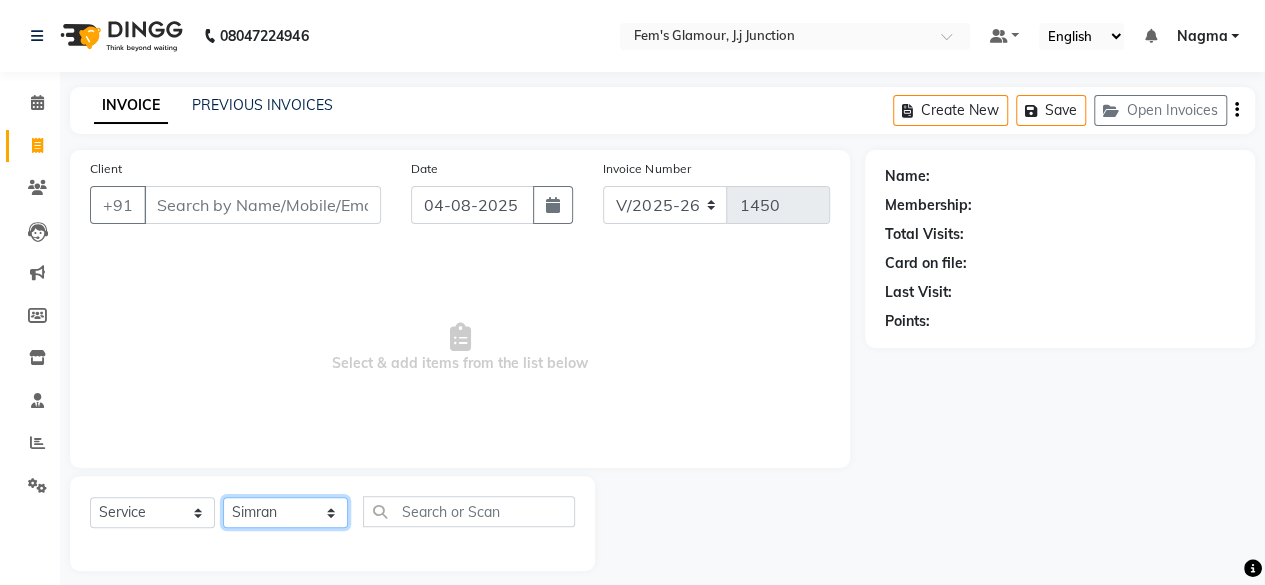 click on "Select Stylist [FIRST] [FIRST] [FIRST] [FIRST] [FIRST] [FIRST] [FIRST] [FIRST] [FIRST] [FIRST] [FIRST] [FIRST]" 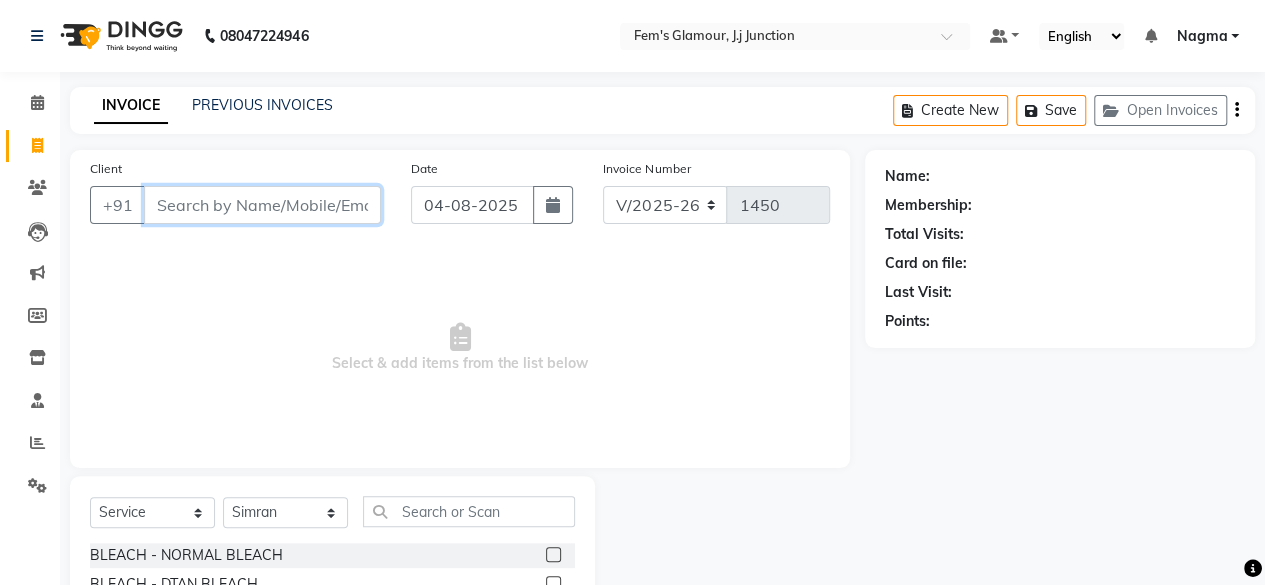 click on "Client" at bounding box center (262, 205) 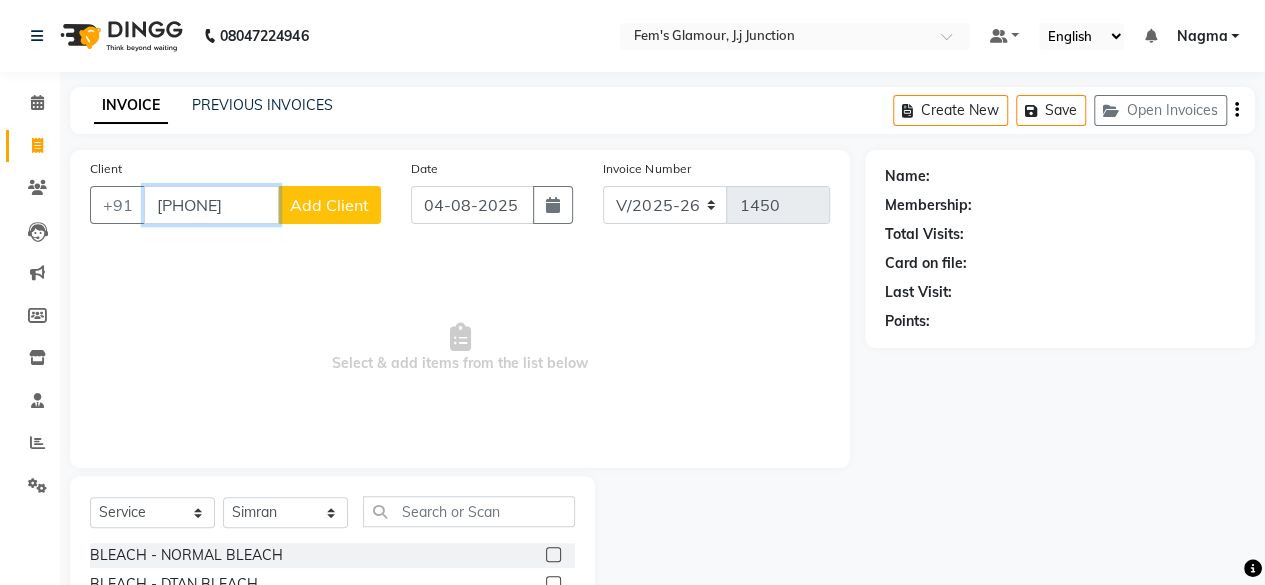 type on "[PHONE]" 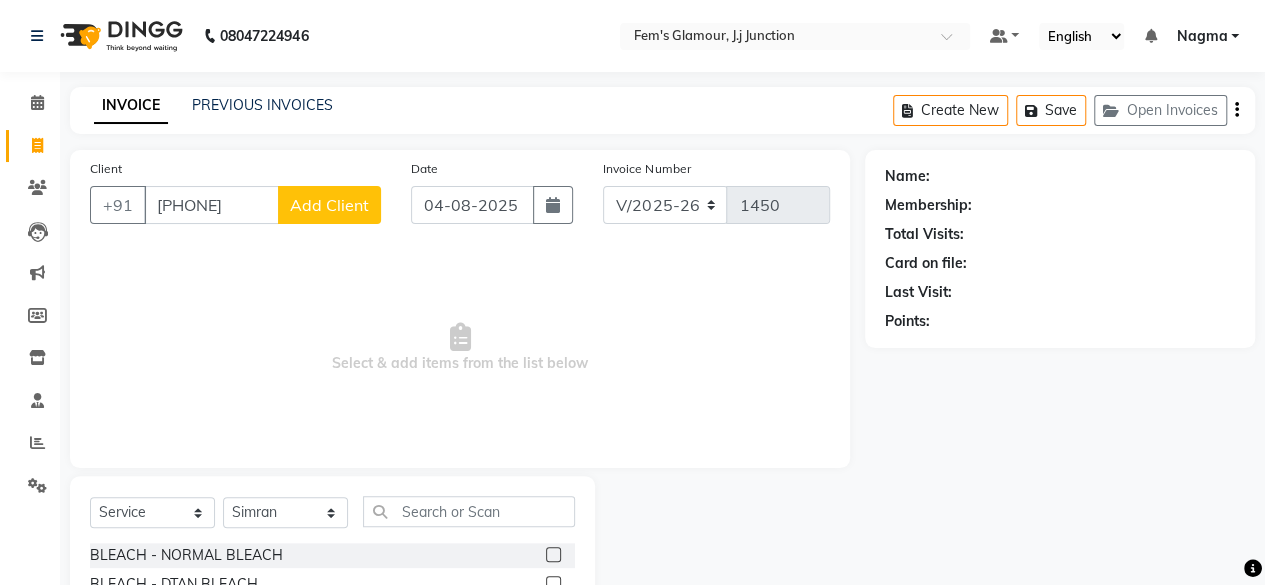 click on "Add Client" 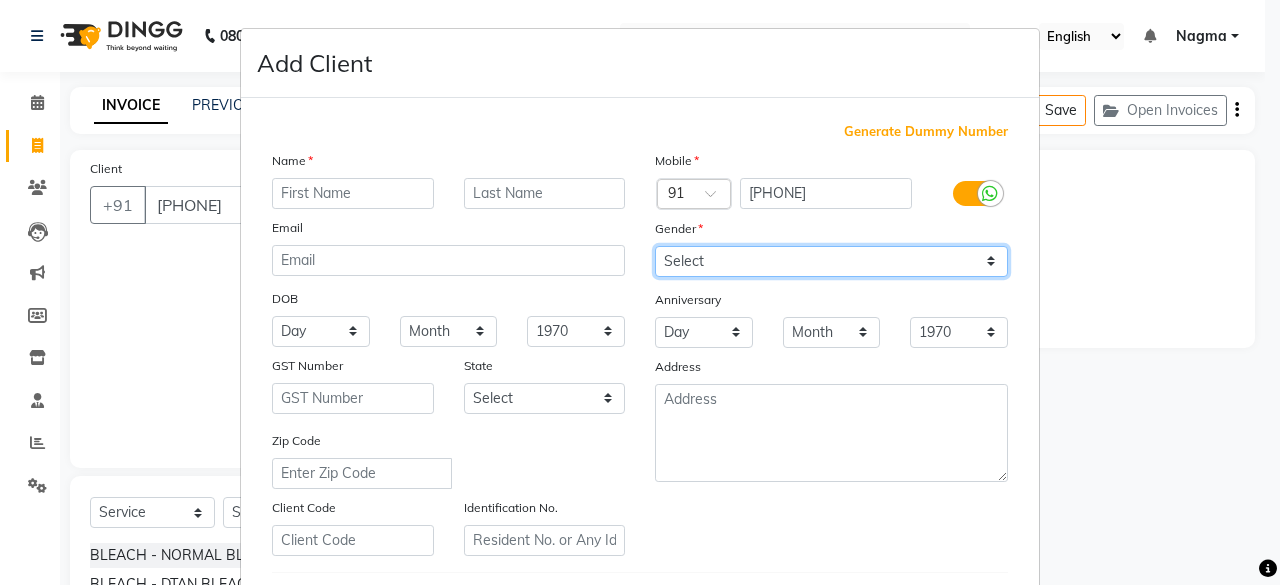 drag, startPoint x: 750, startPoint y: 243, endPoint x: 670, endPoint y: 331, distance: 118.92855 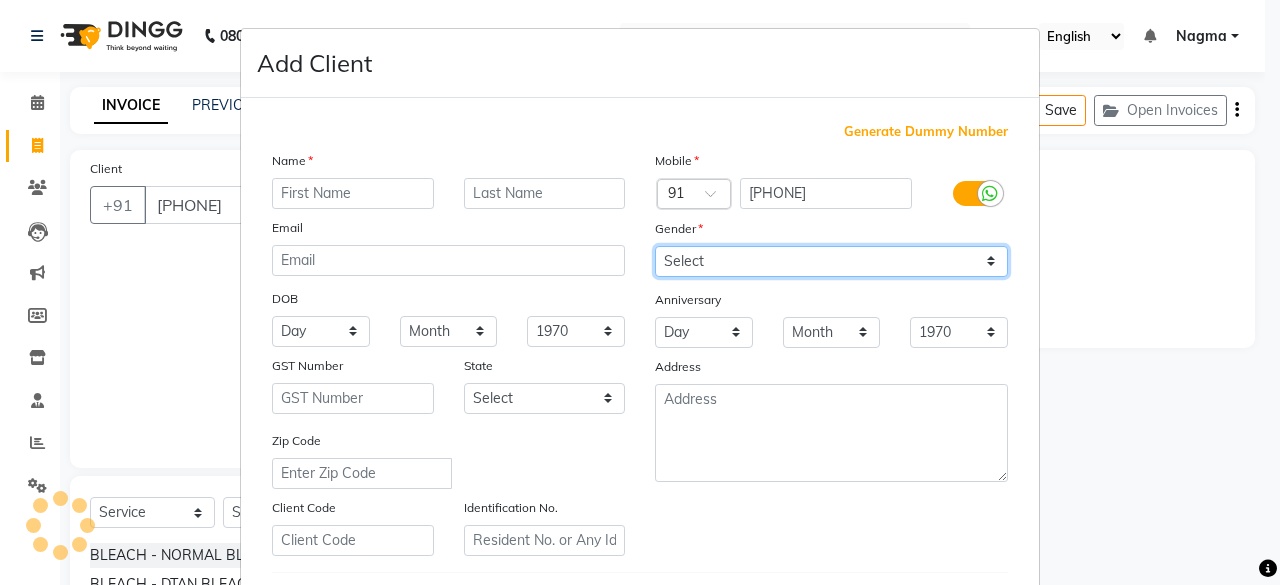 select on "female" 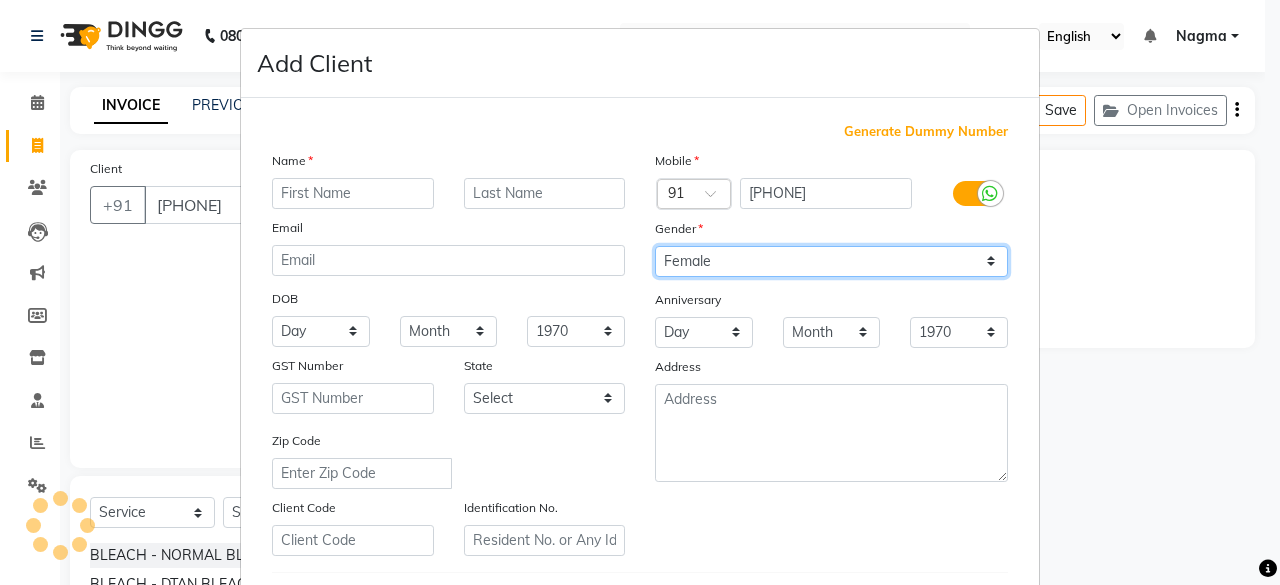 click on "Select Male Female Other Prefer Not To Say" at bounding box center (831, 261) 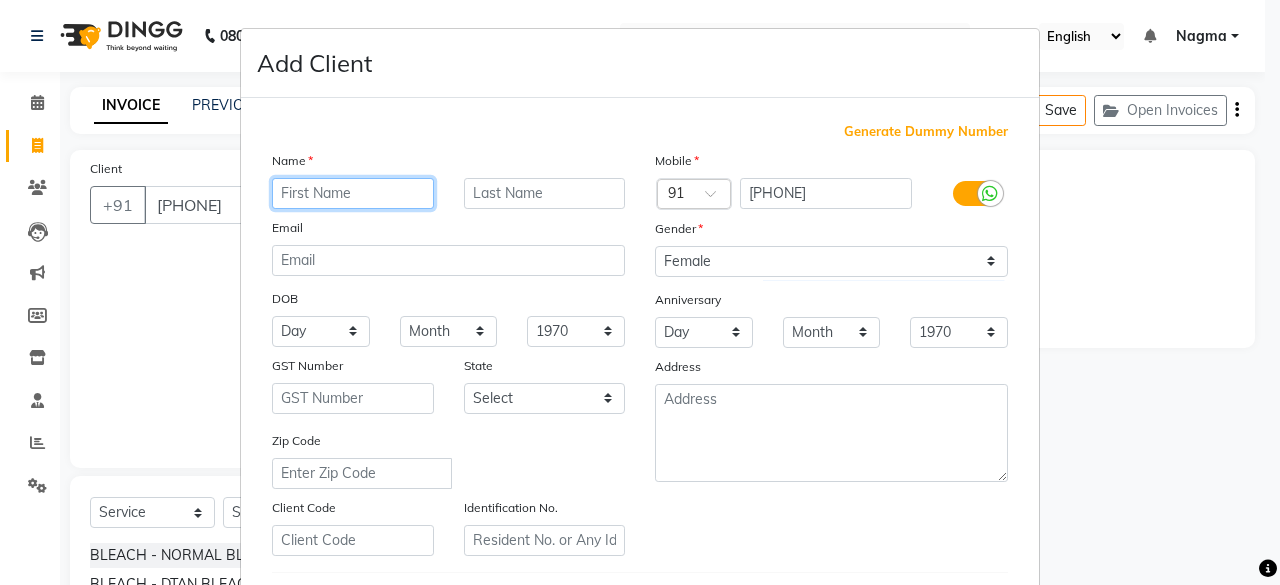 click at bounding box center [353, 193] 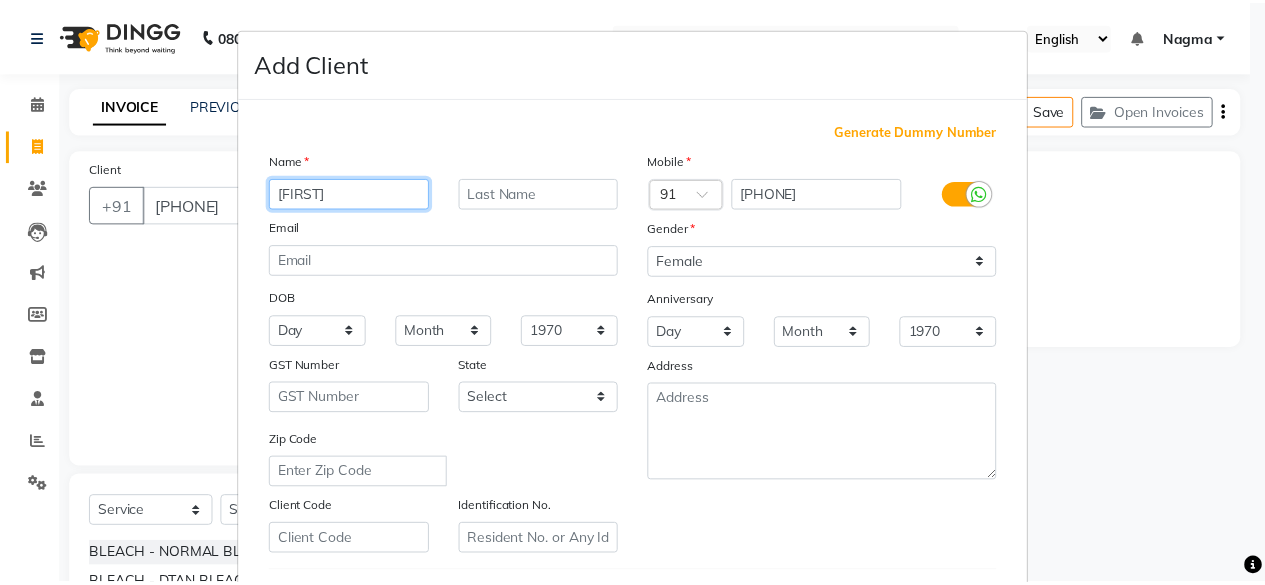 scroll, scrollTop: 334, scrollLeft: 0, axis: vertical 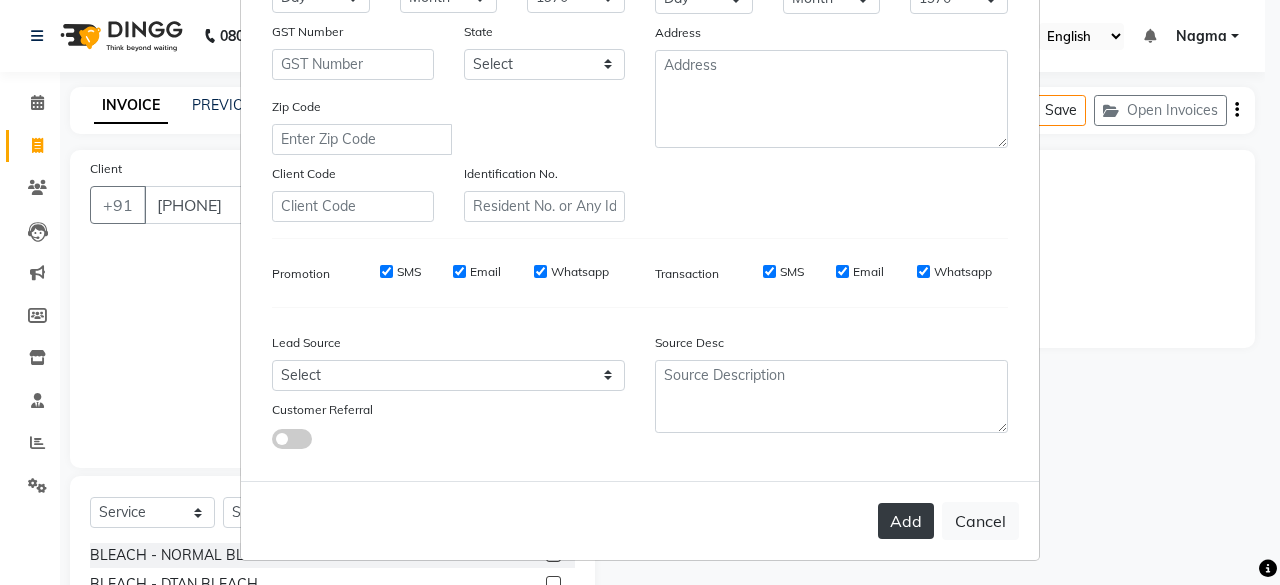 type on "[FIRST]" 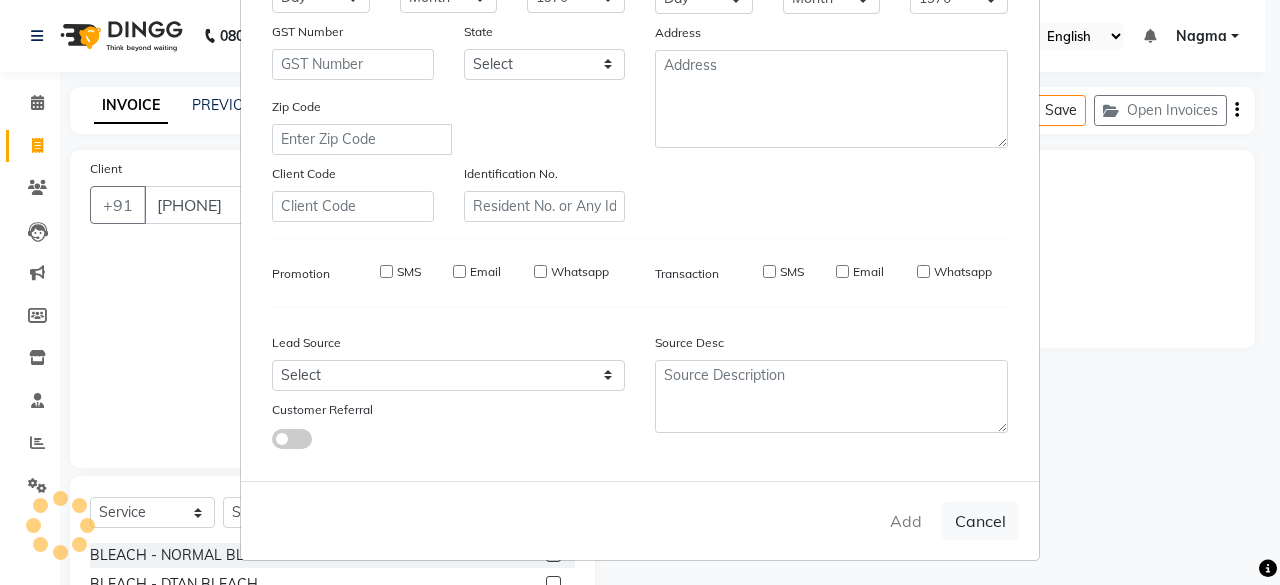 type 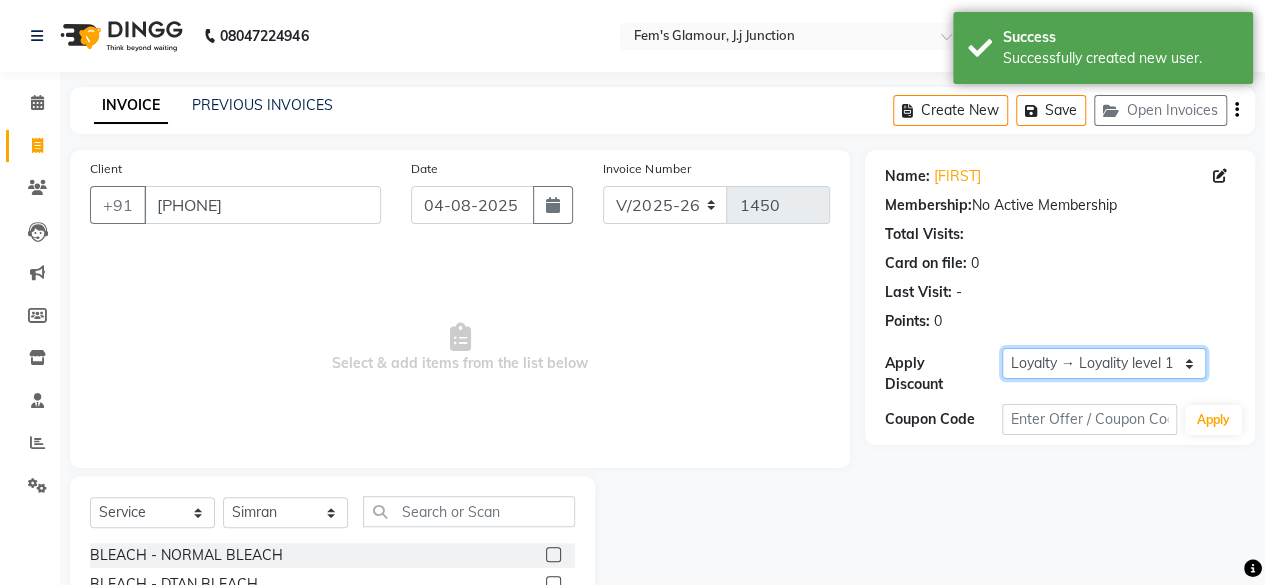 drag, startPoint x: 1052, startPoint y: 367, endPoint x: 1043, endPoint y: 385, distance: 20.12461 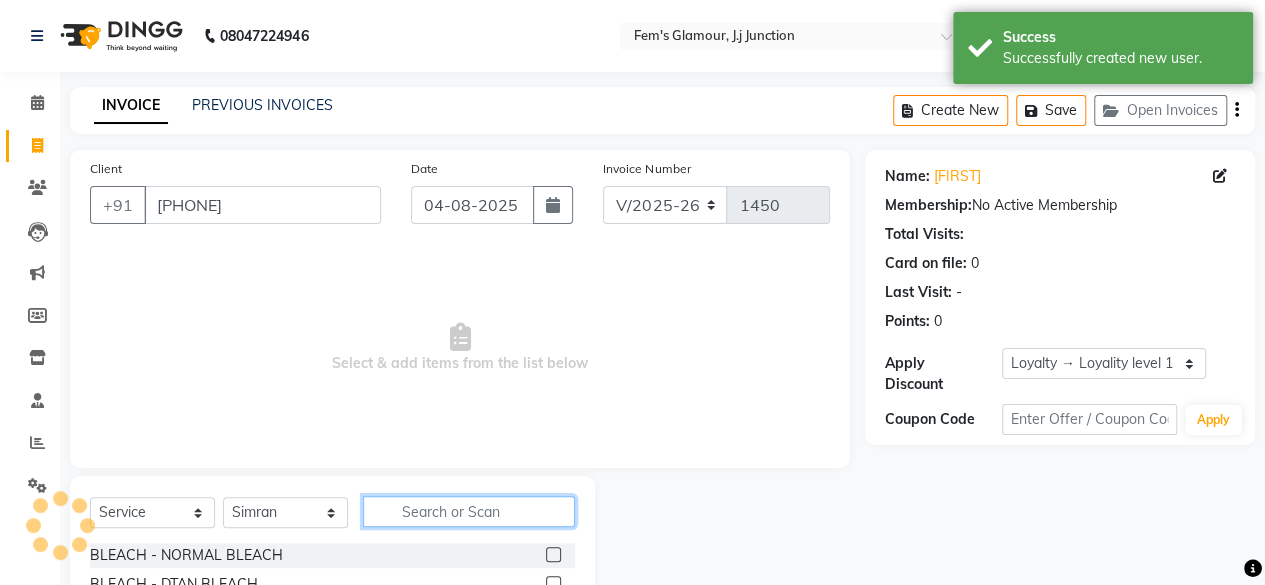 click 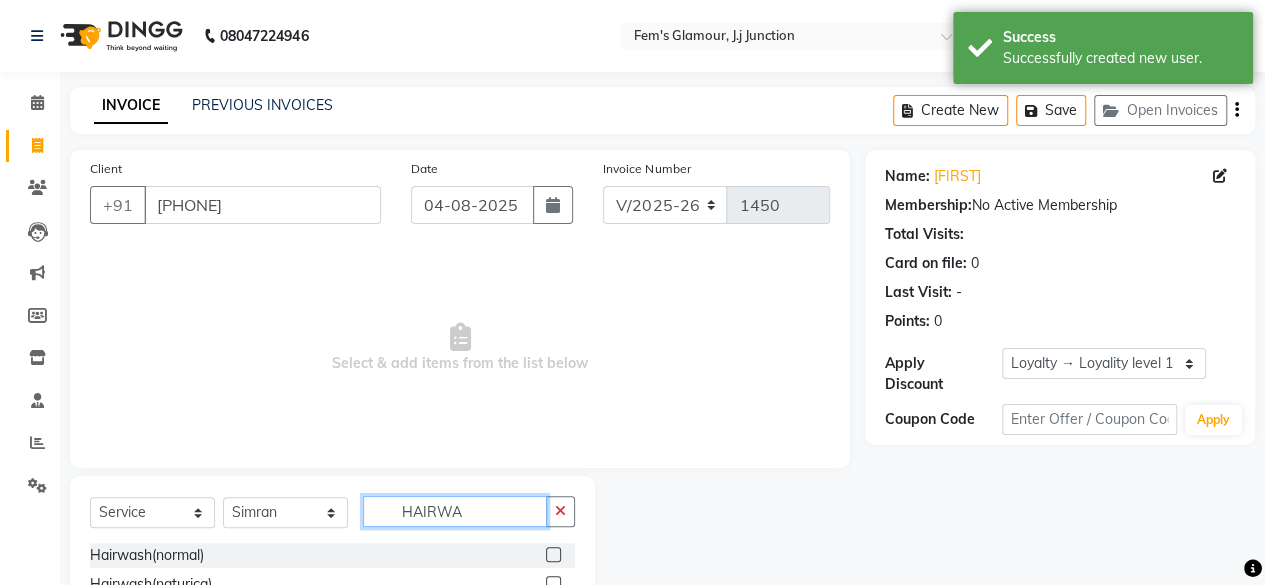 scroll, scrollTop: 73, scrollLeft: 0, axis: vertical 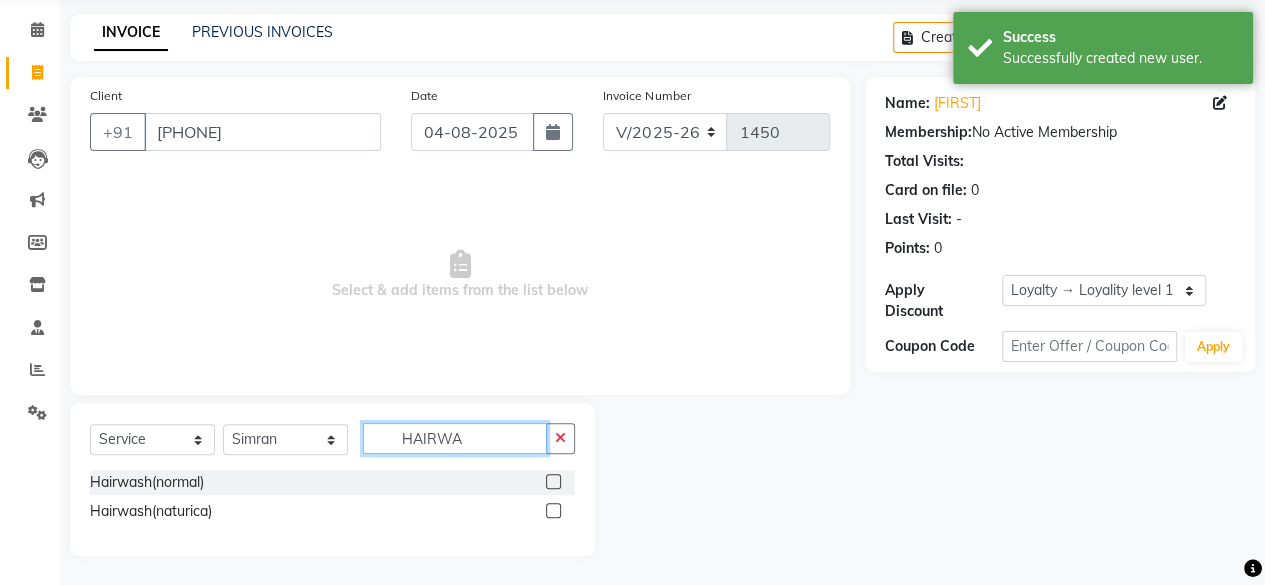type on "HAIRWA" 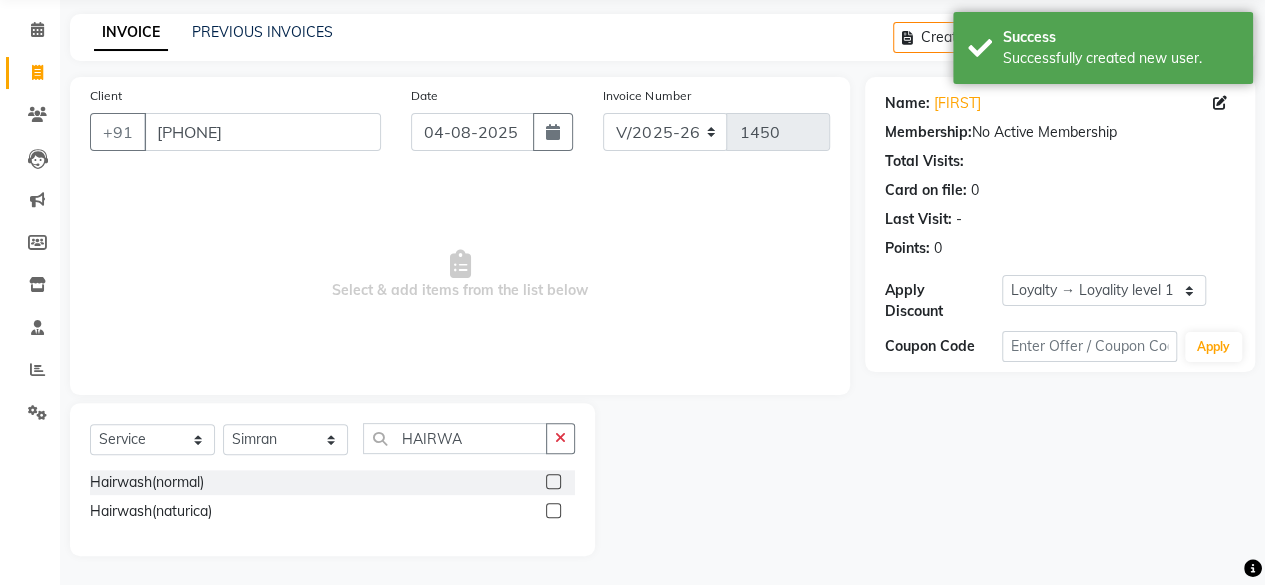 click 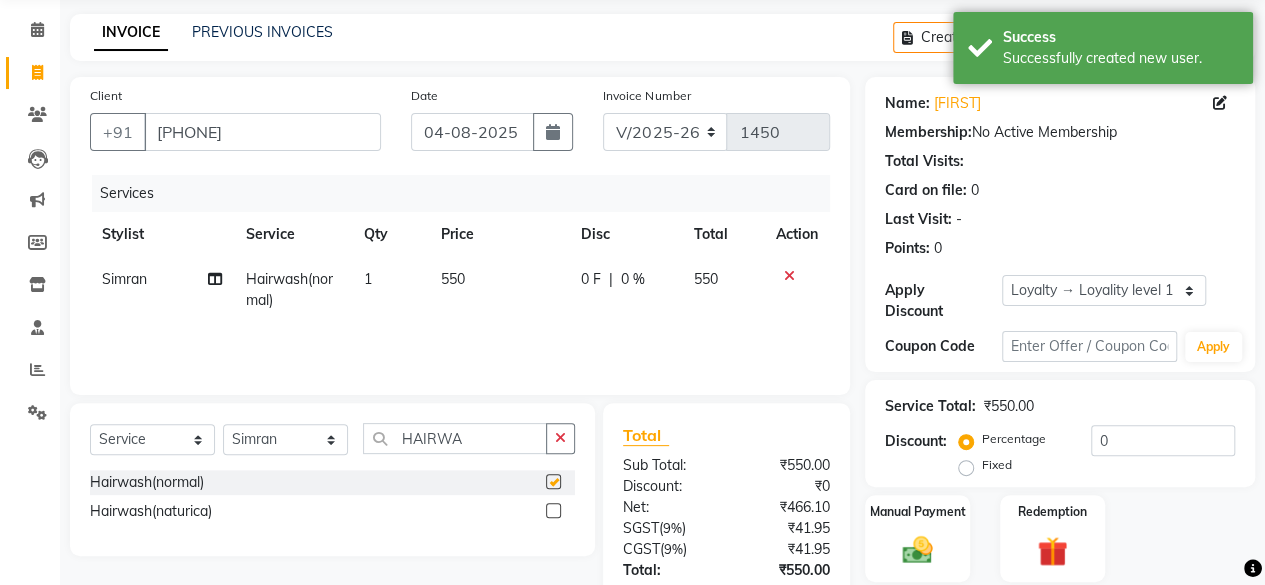 checkbox on "false" 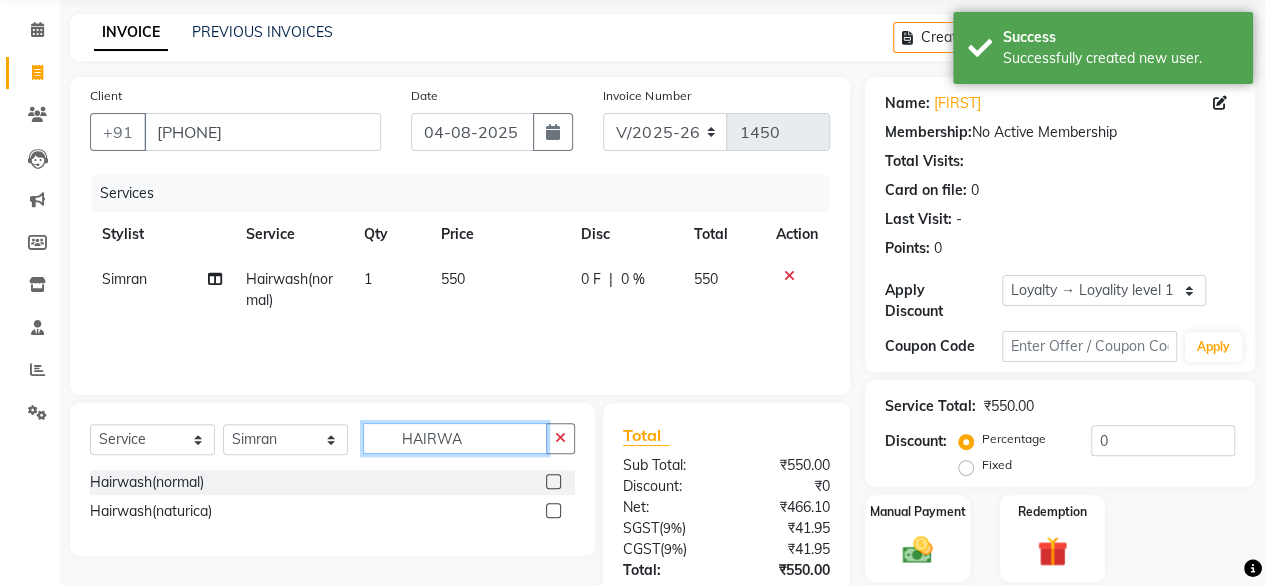 click on "HAIRWA" 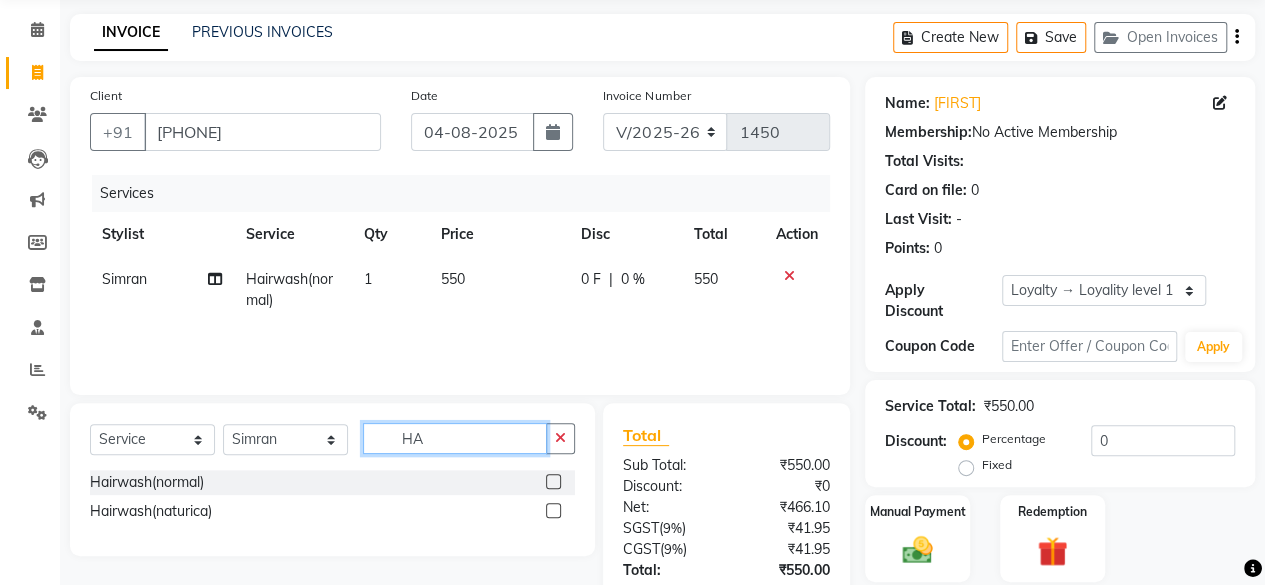 type on "H" 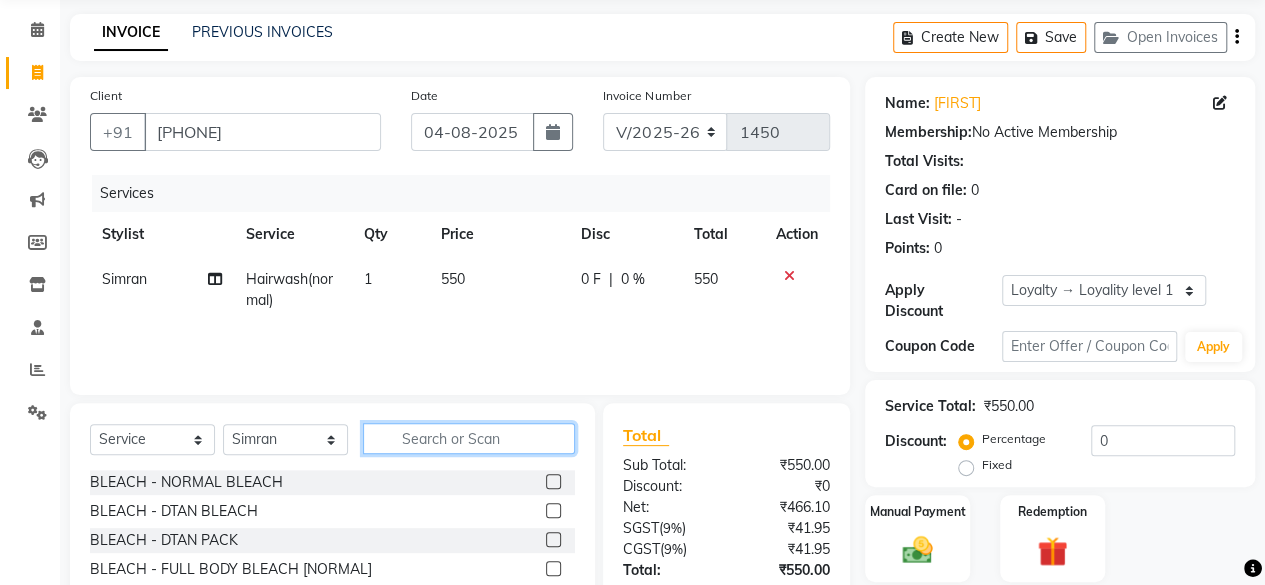 type 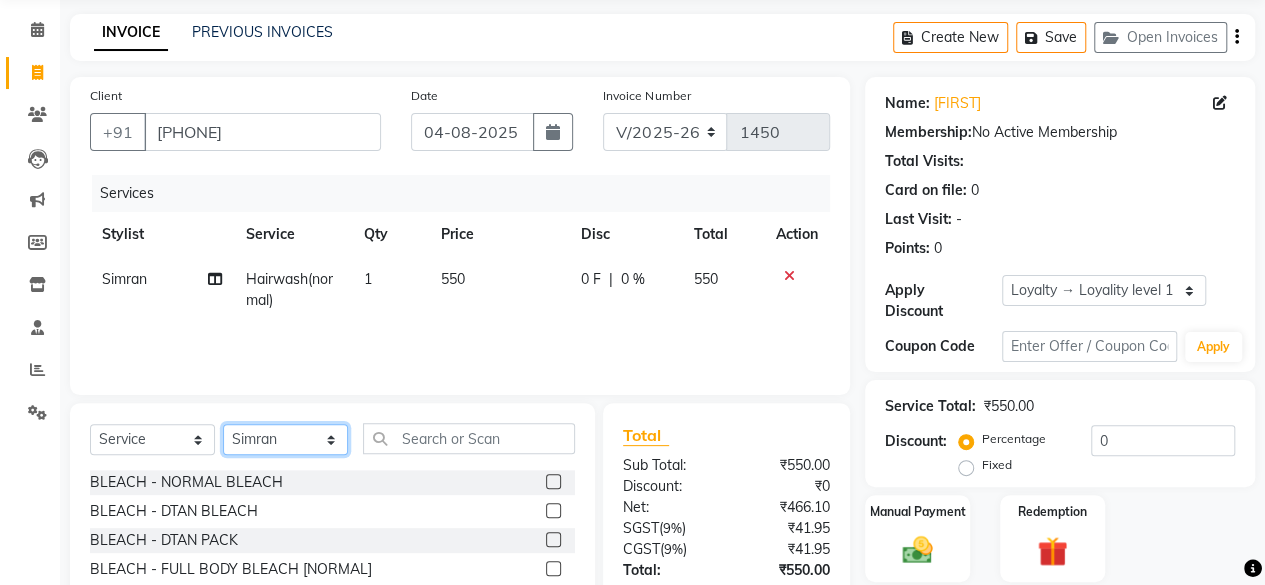 drag, startPoint x: 286, startPoint y: 450, endPoint x: 282, endPoint y: 67, distance: 383.02087 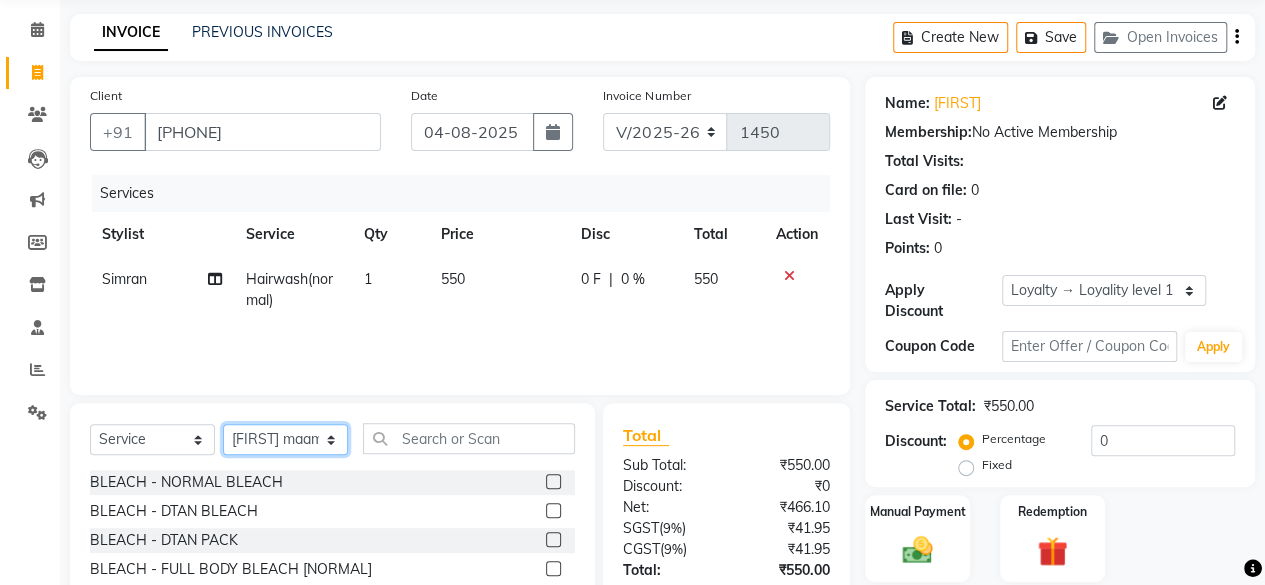 click on "Select Stylist [FIRST] [FIRST] [FIRST] [FIRST] [FIRST] [FIRST] [FIRST] [FIRST] [FIRST] [FIRST] [FIRST] [FIRST]" 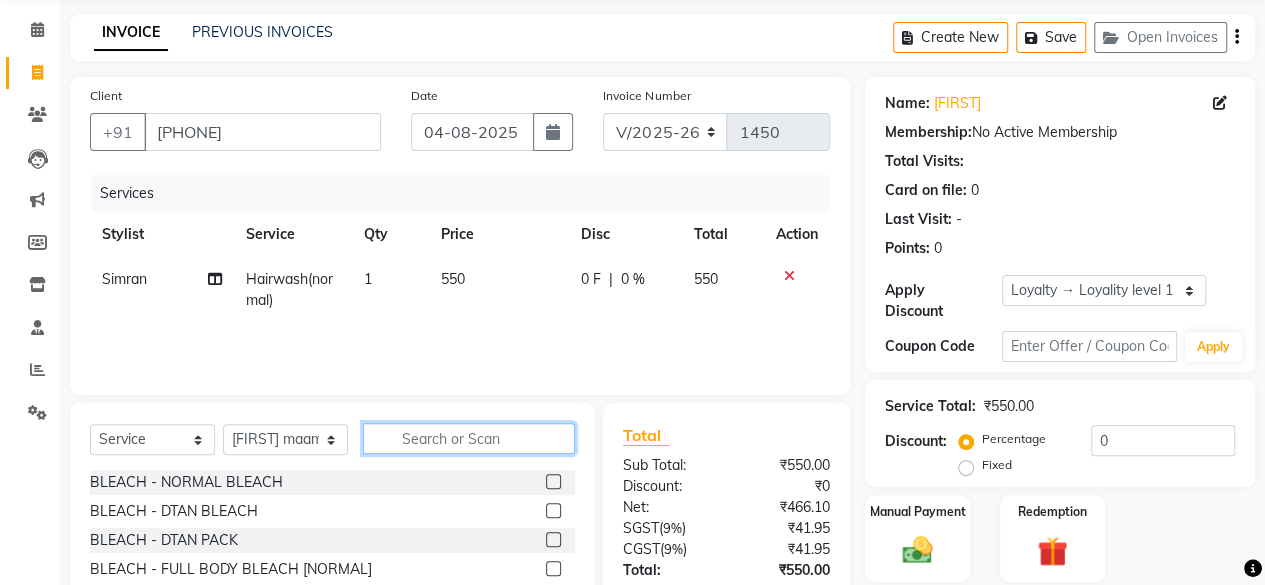 click 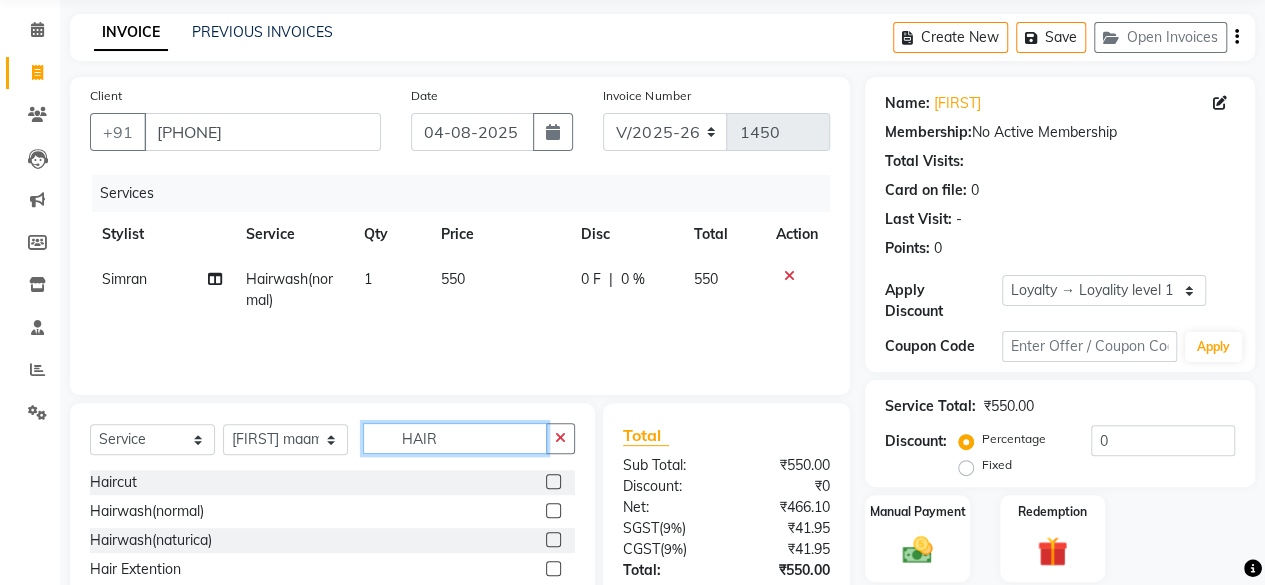 type on "HAIR" 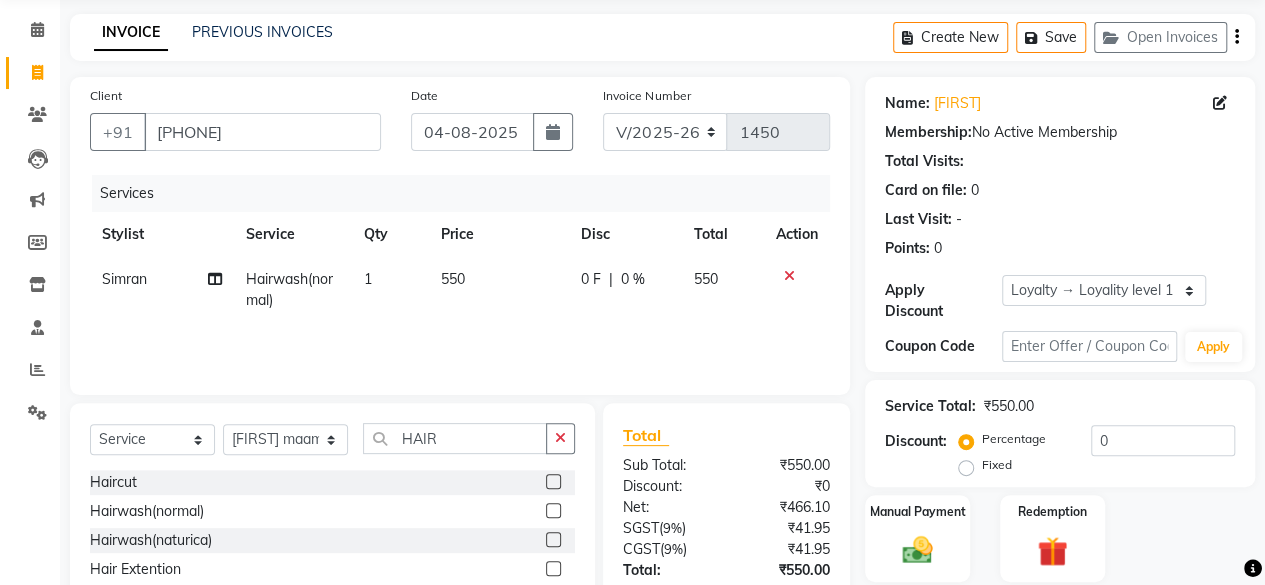 click 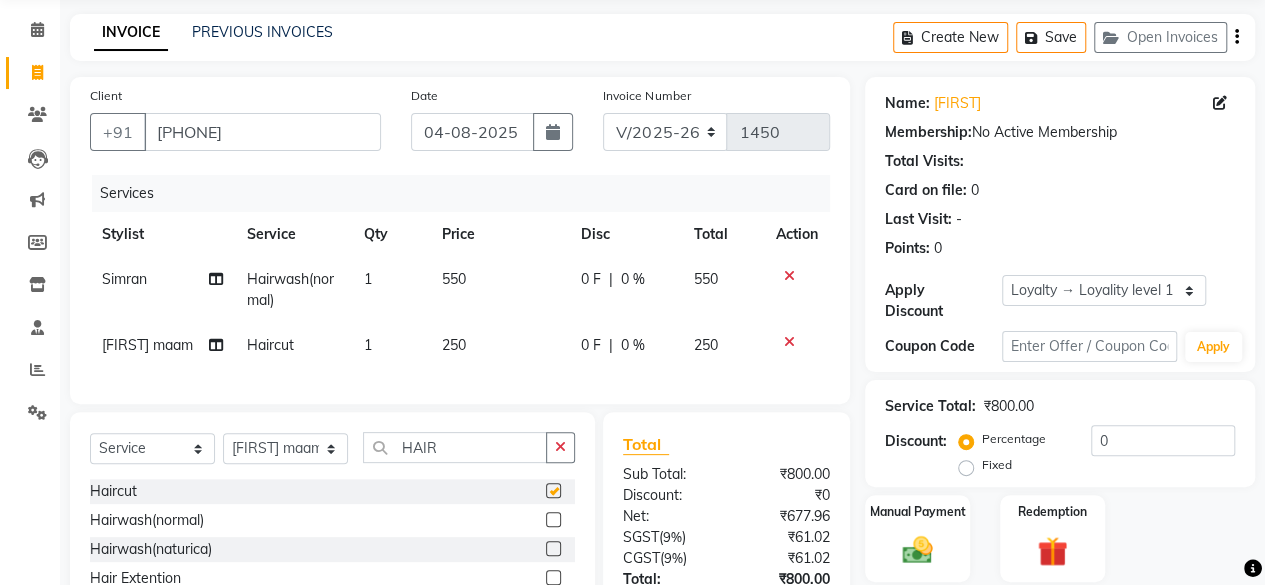 checkbox on "false" 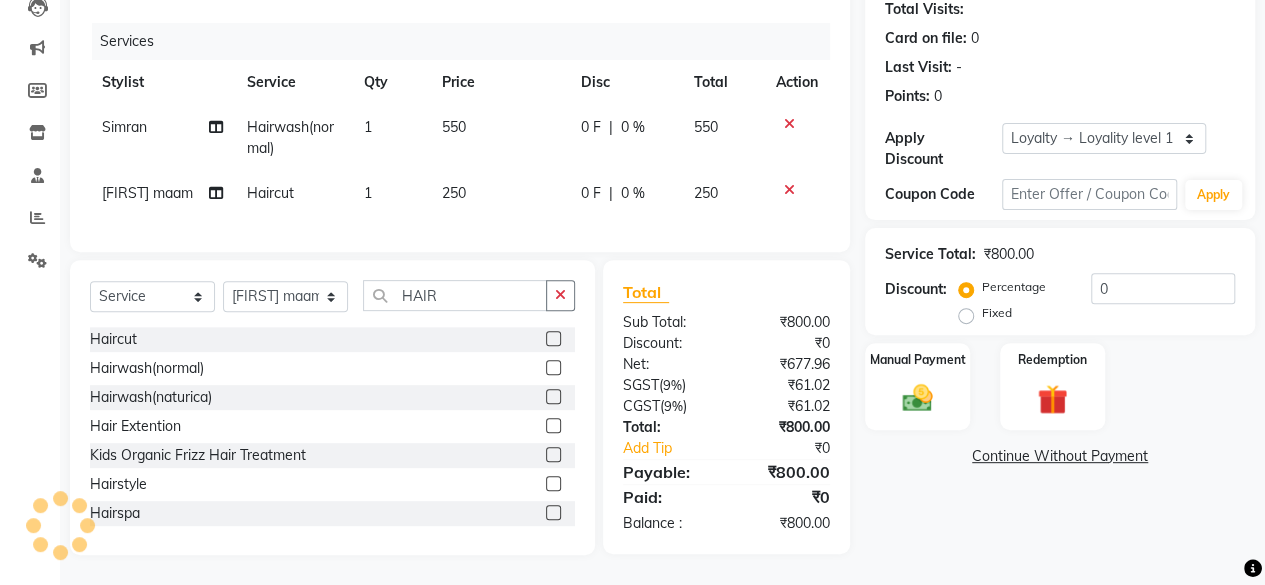 scroll, scrollTop: 238, scrollLeft: 0, axis: vertical 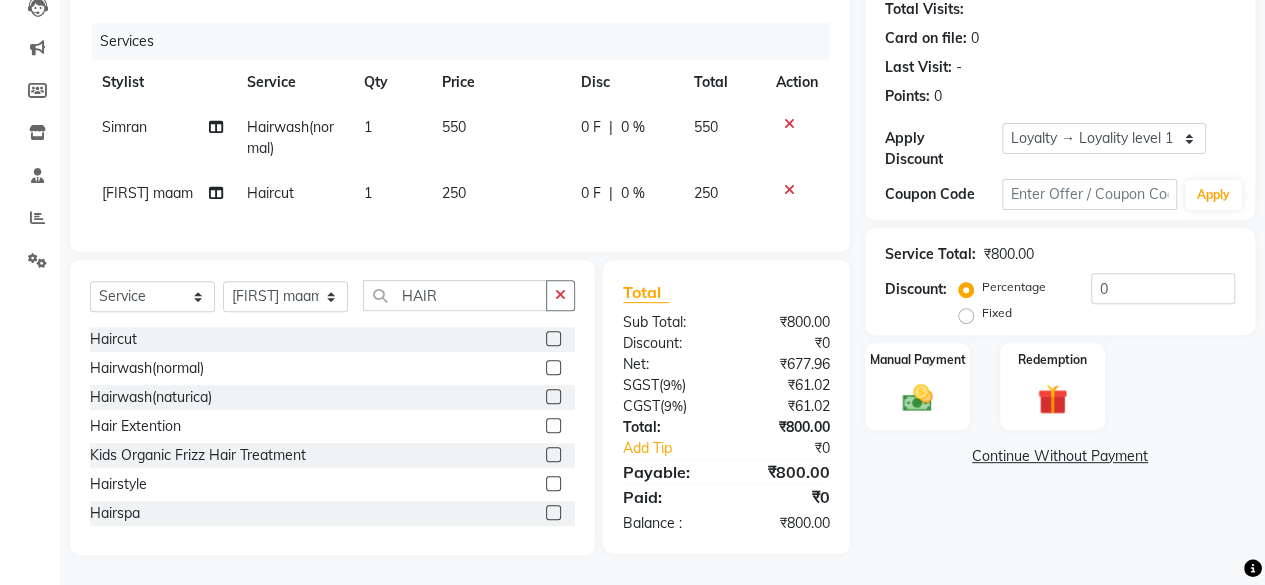 click on "250" 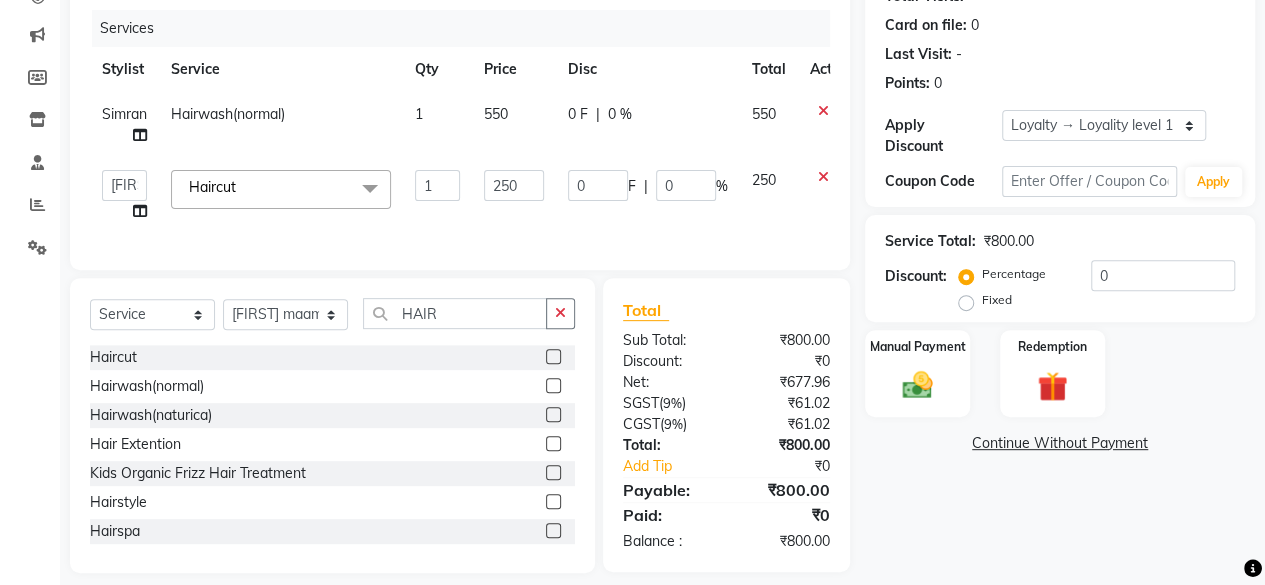 click on "1" 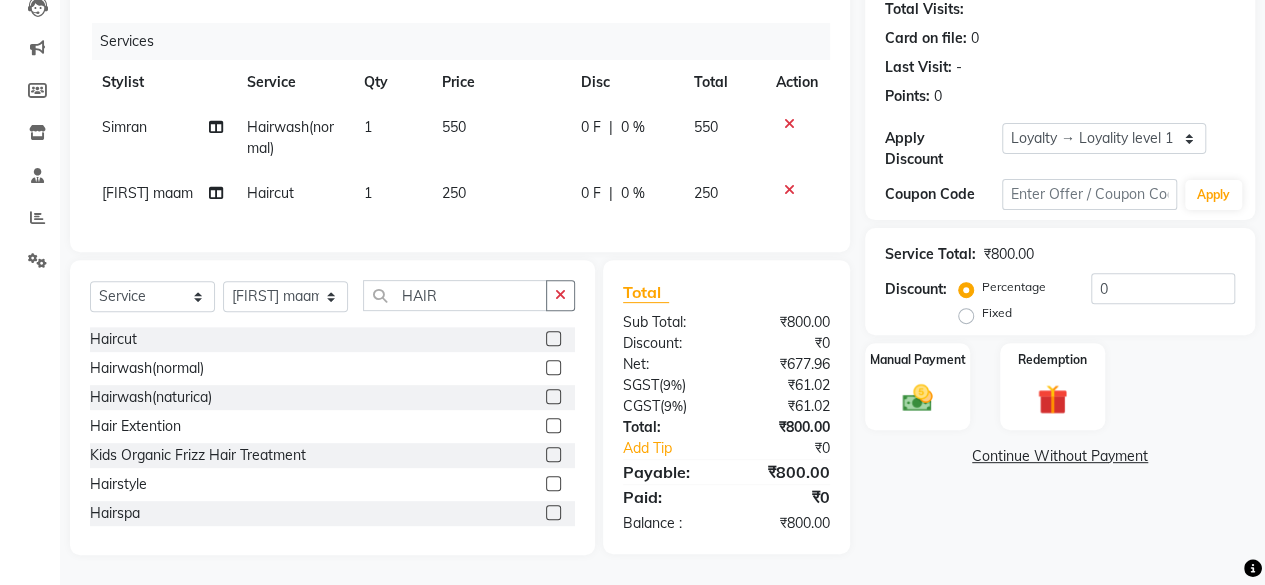 click on "250" 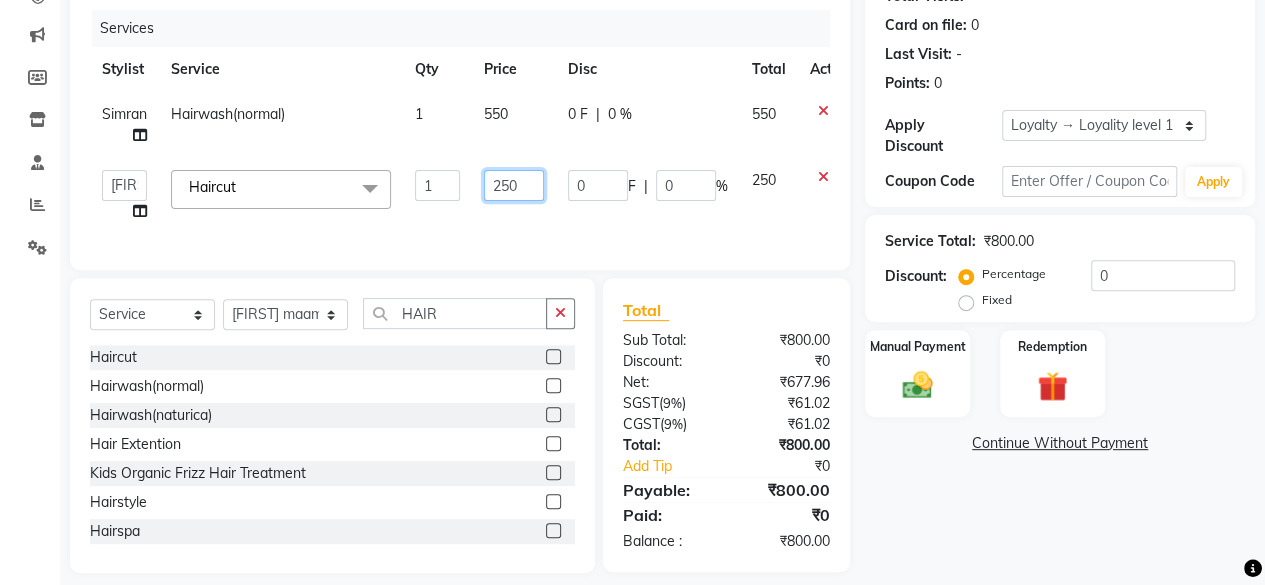 click on "250" 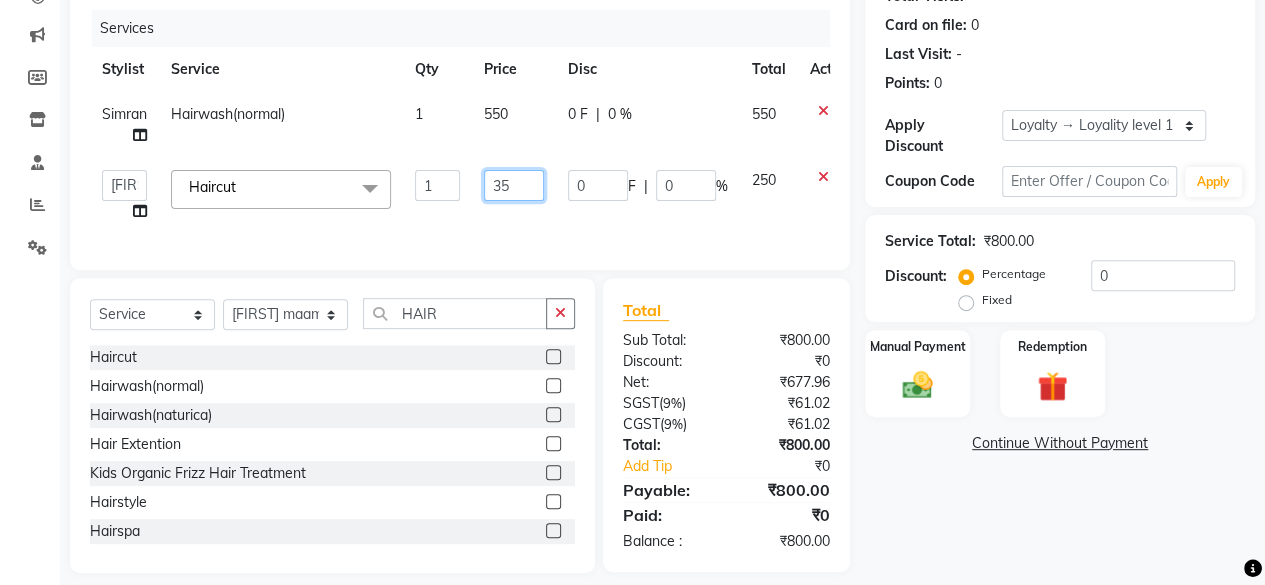 type on "350" 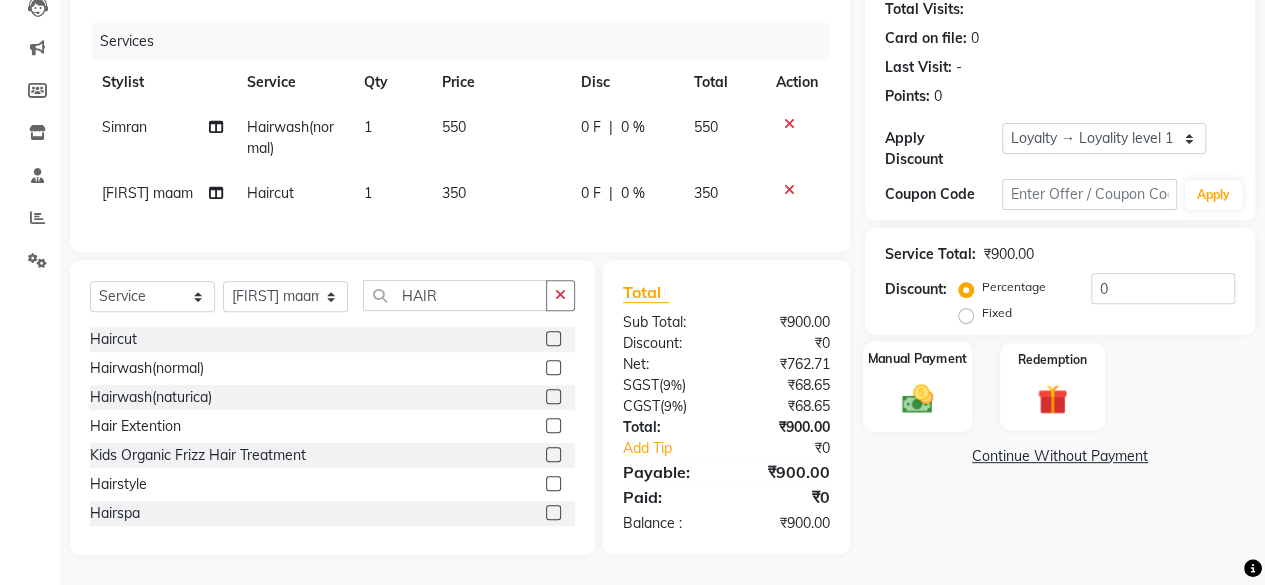 click on "Manual Payment" 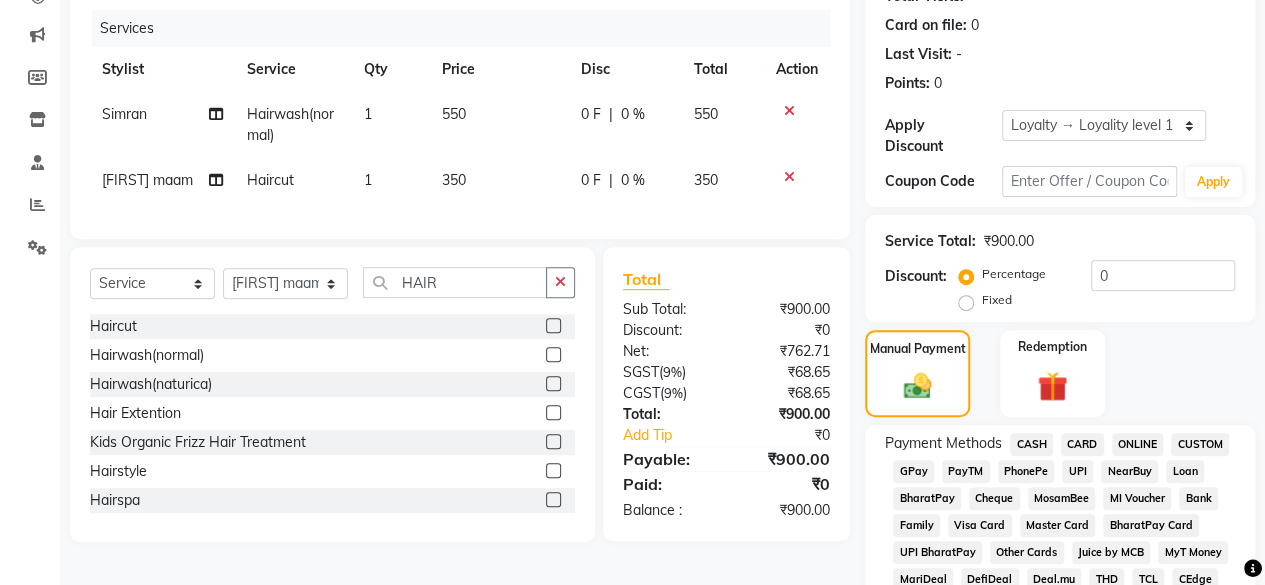 click on "CASH" 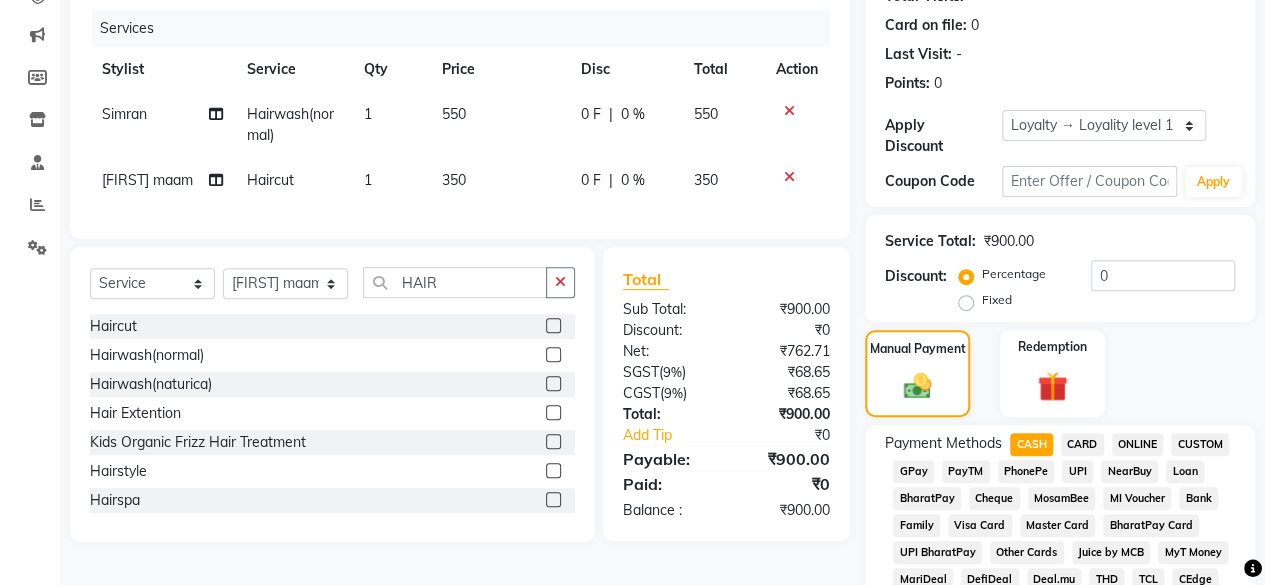 scroll, scrollTop: 1046, scrollLeft: 0, axis: vertical 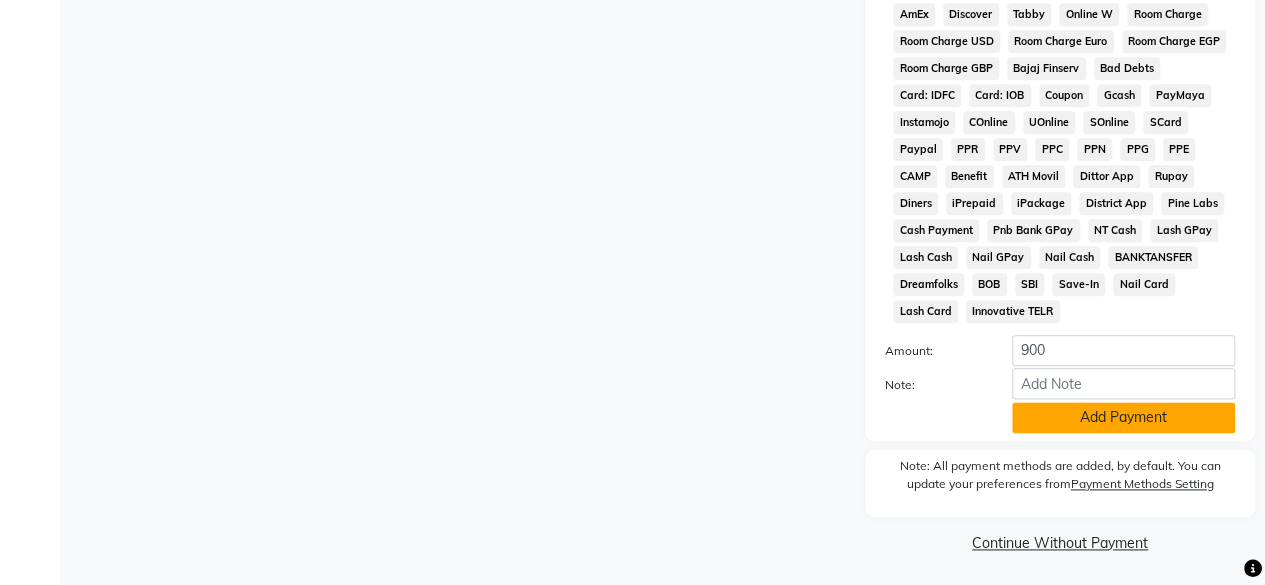 click on "Add Payment" 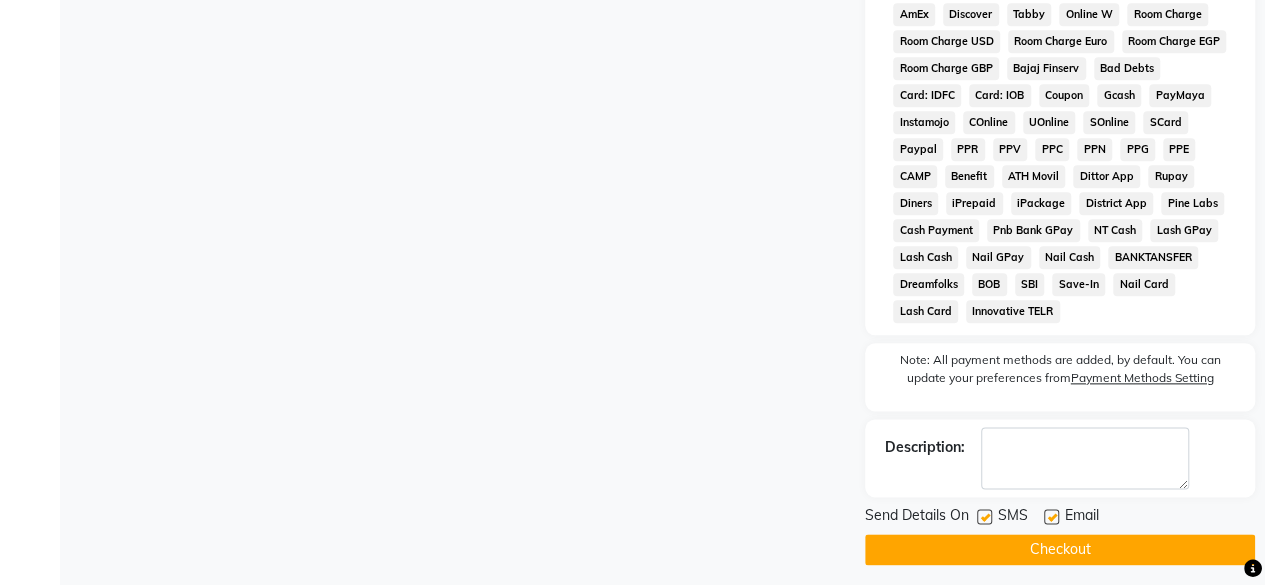 click on "Checkout" 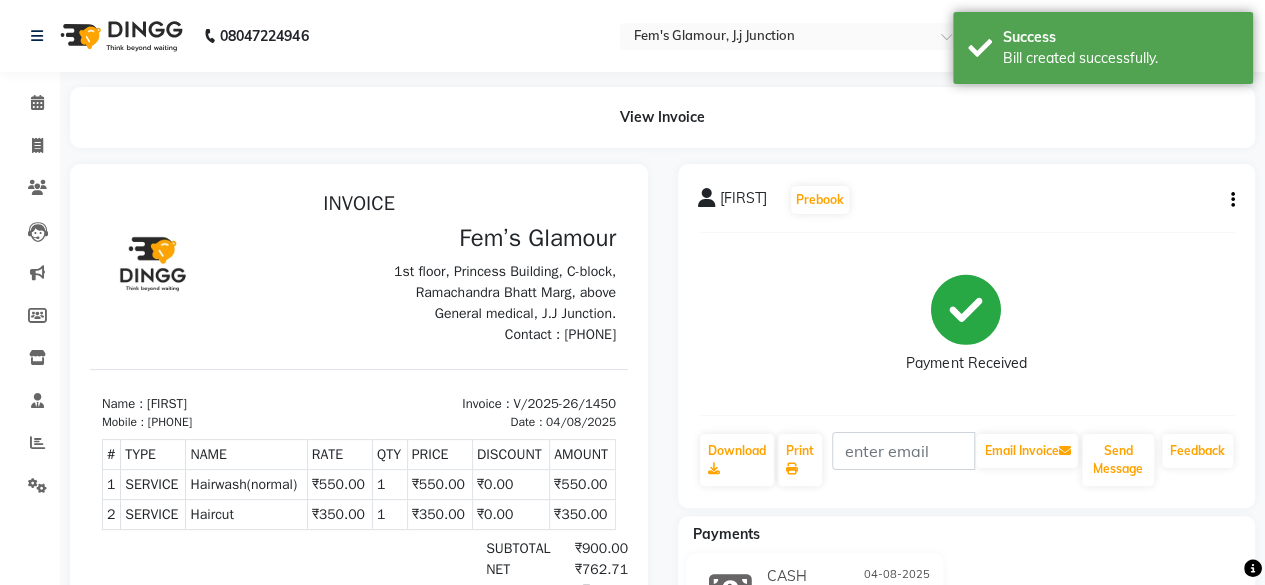 scroll, scrollTop: 0, scrollLeft: 0, axis: both 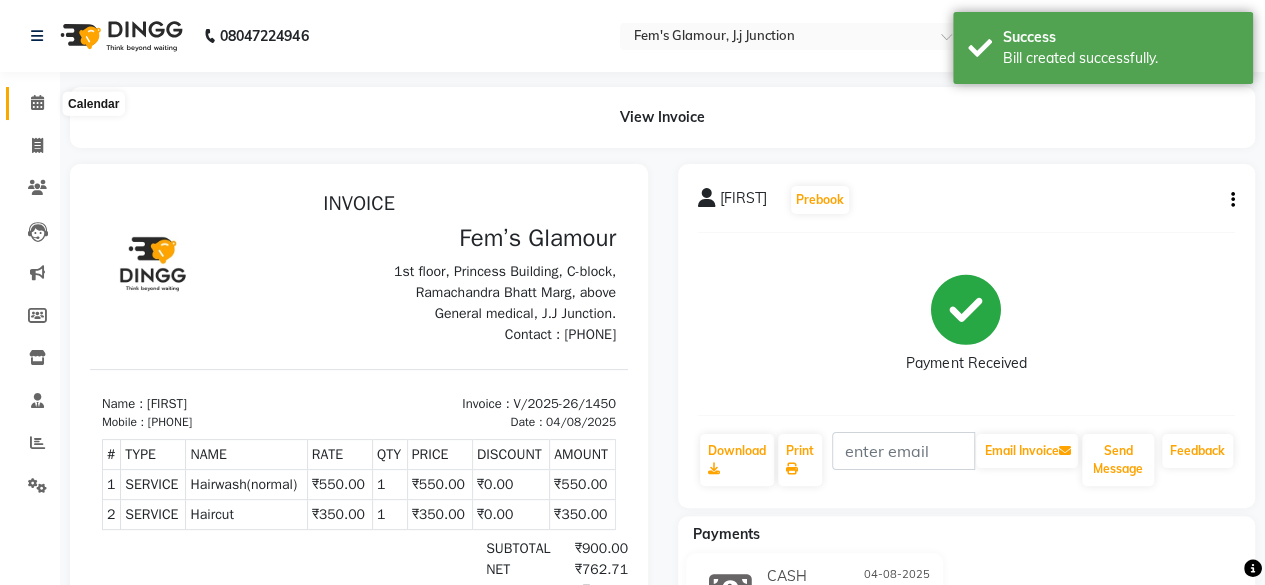 click 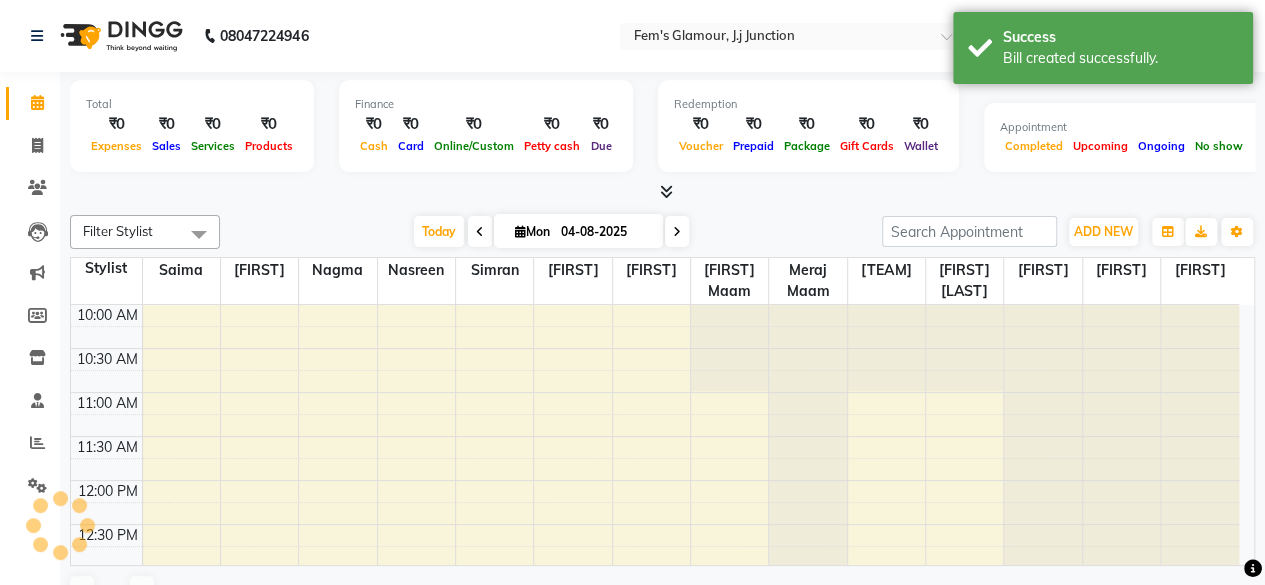 scroll, scrollTop: 0, scrollLeft: 0, axis: both 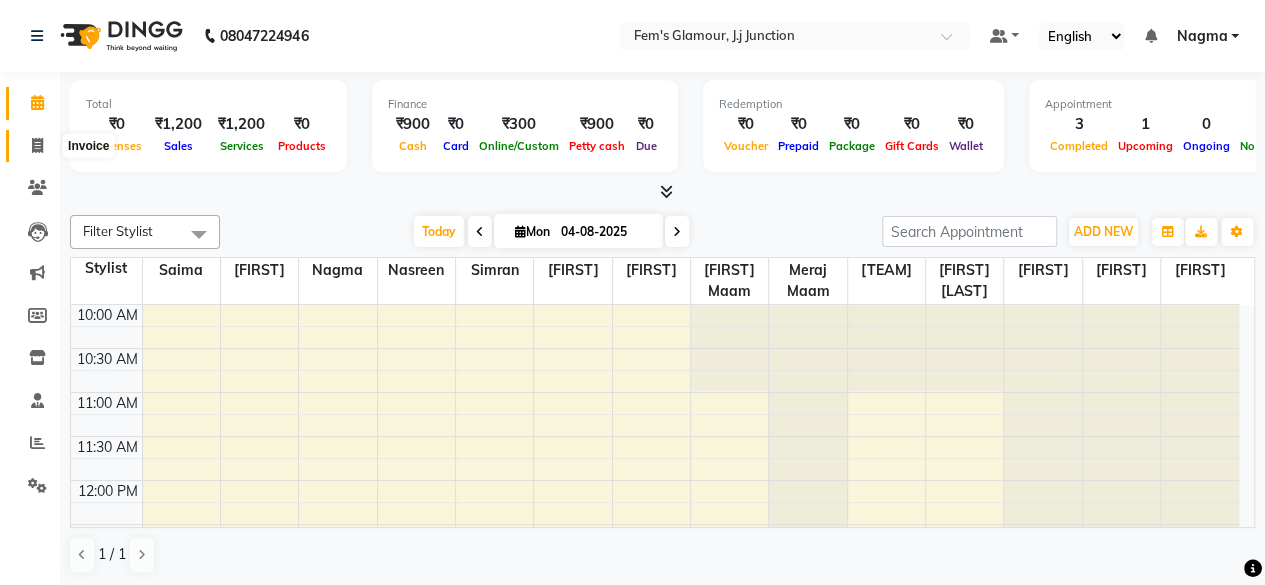 click 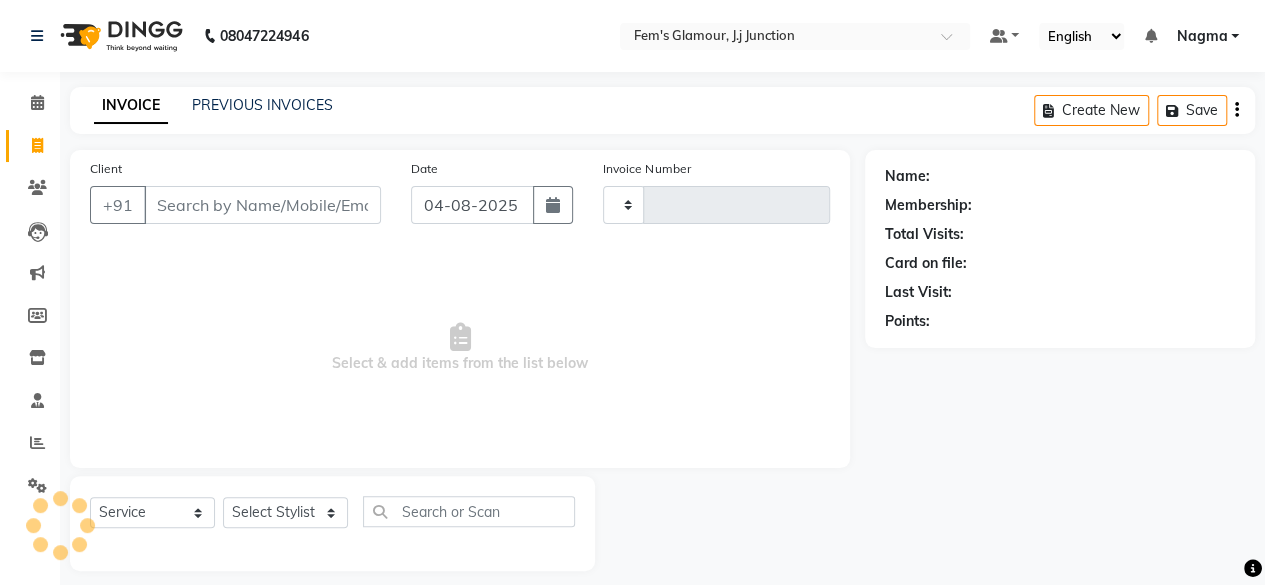 type on "1451" 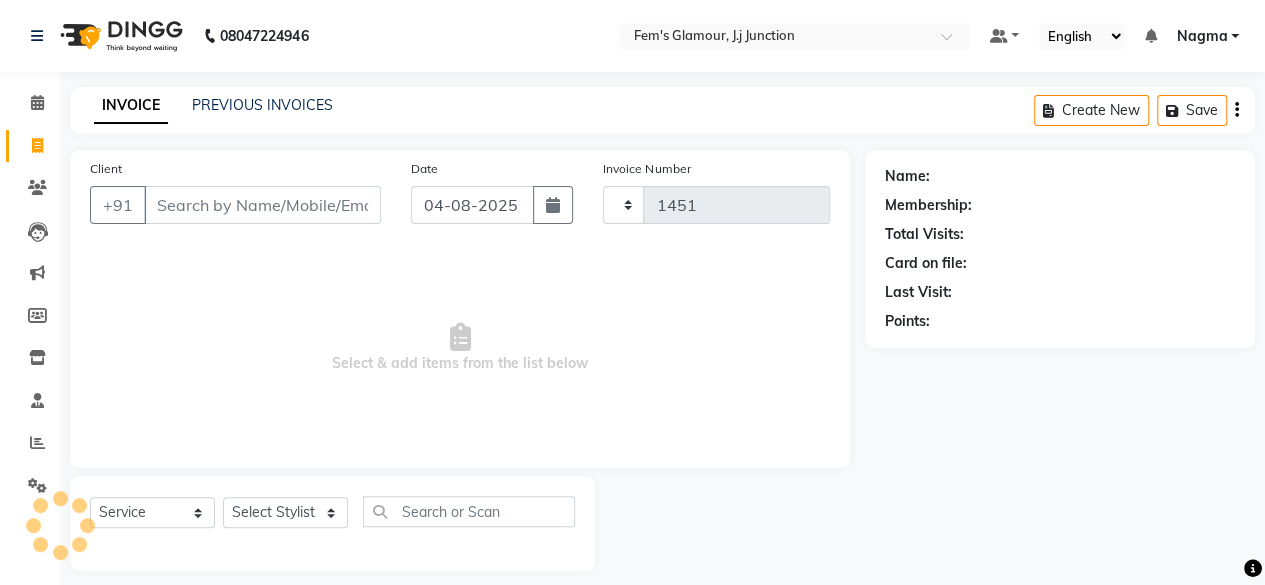 select on "4132" 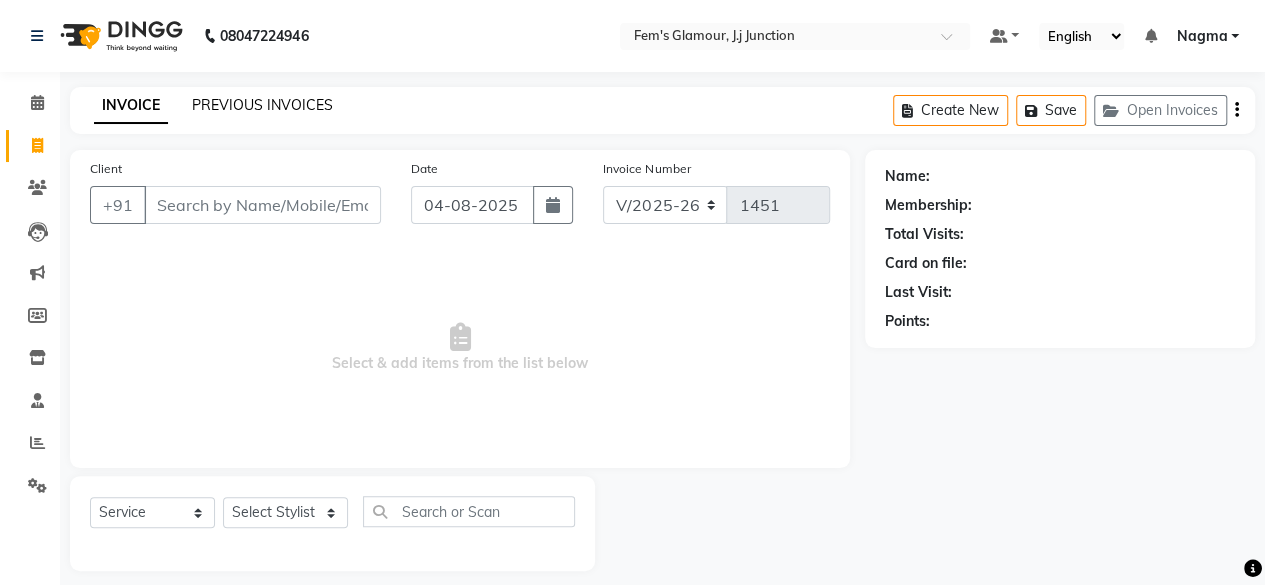 click on "PREVIOUS INVOICES" 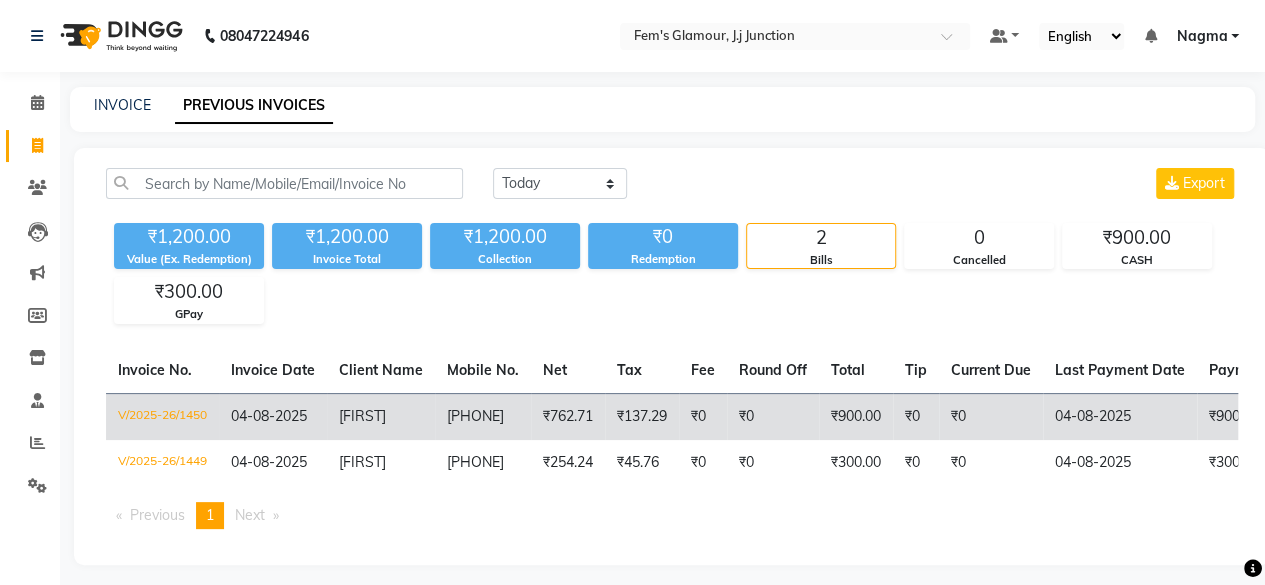 scroll, scrollTop: 0, scrollLeft: 489, axis: horizontal 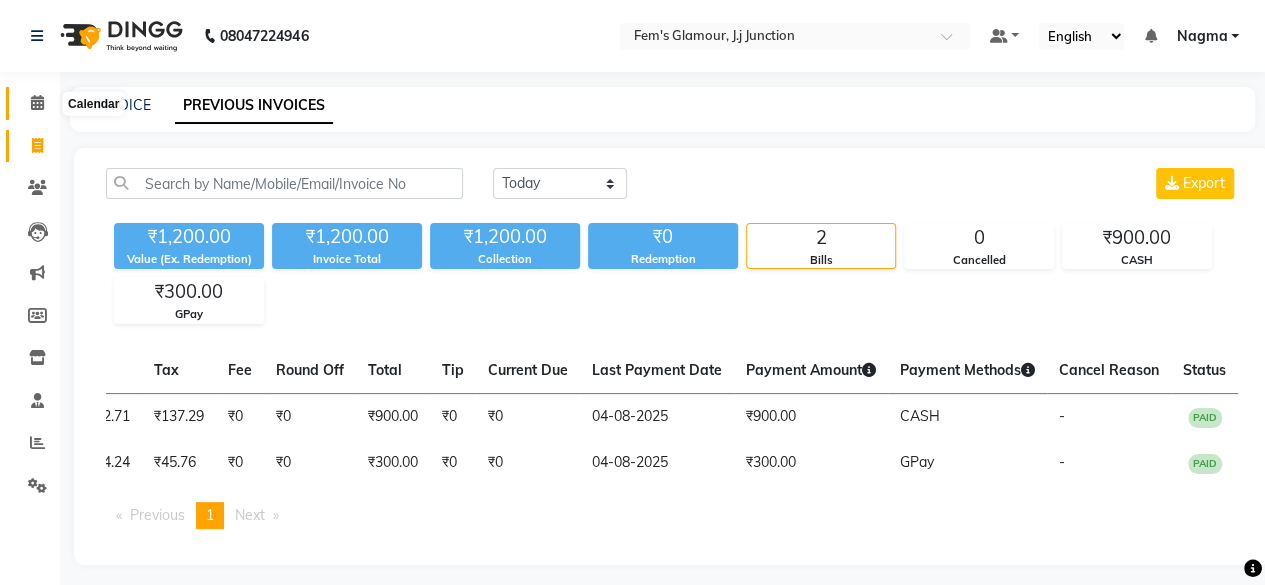 click 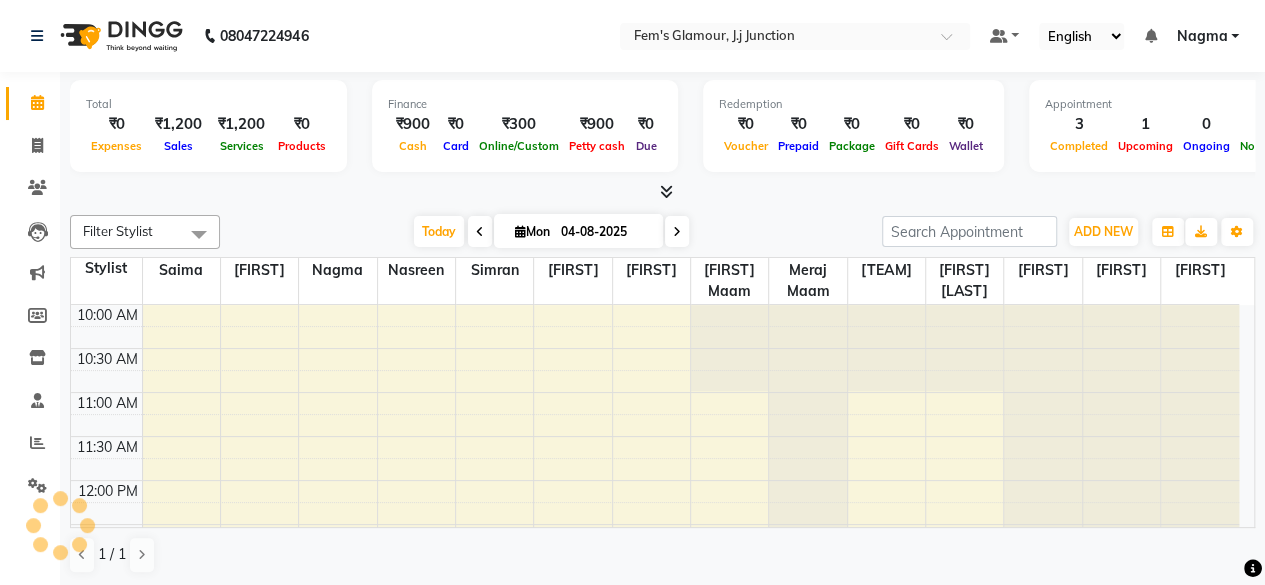 scroll, scrollTop: 521, scrollLeft: 0, axis: vertical 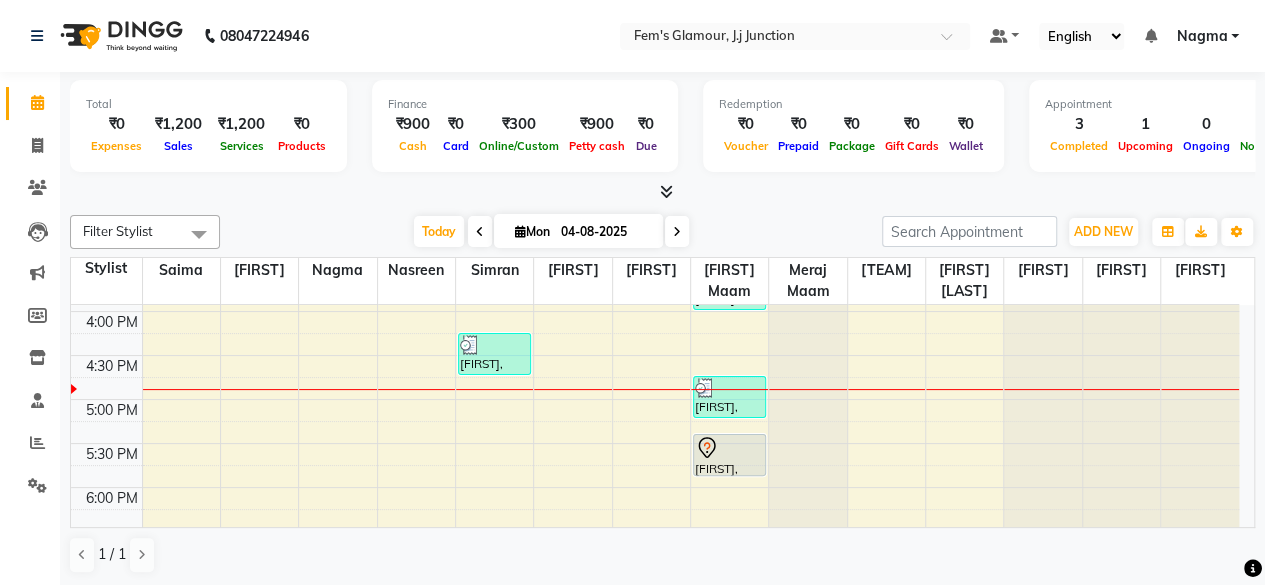 click at bounding box center (662, 192) 